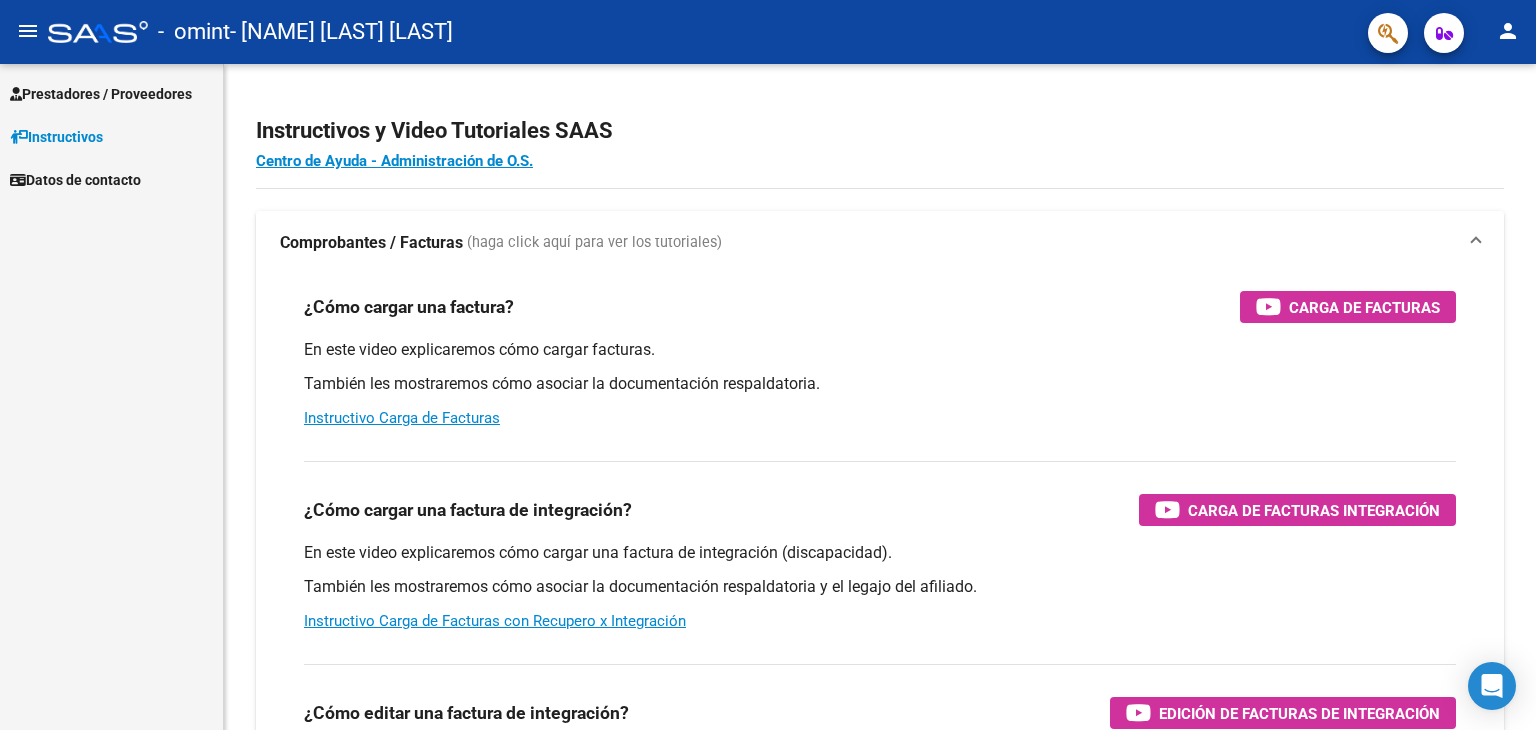 scroll, scrollTop: 0, scrollLeft: 0, axis: both 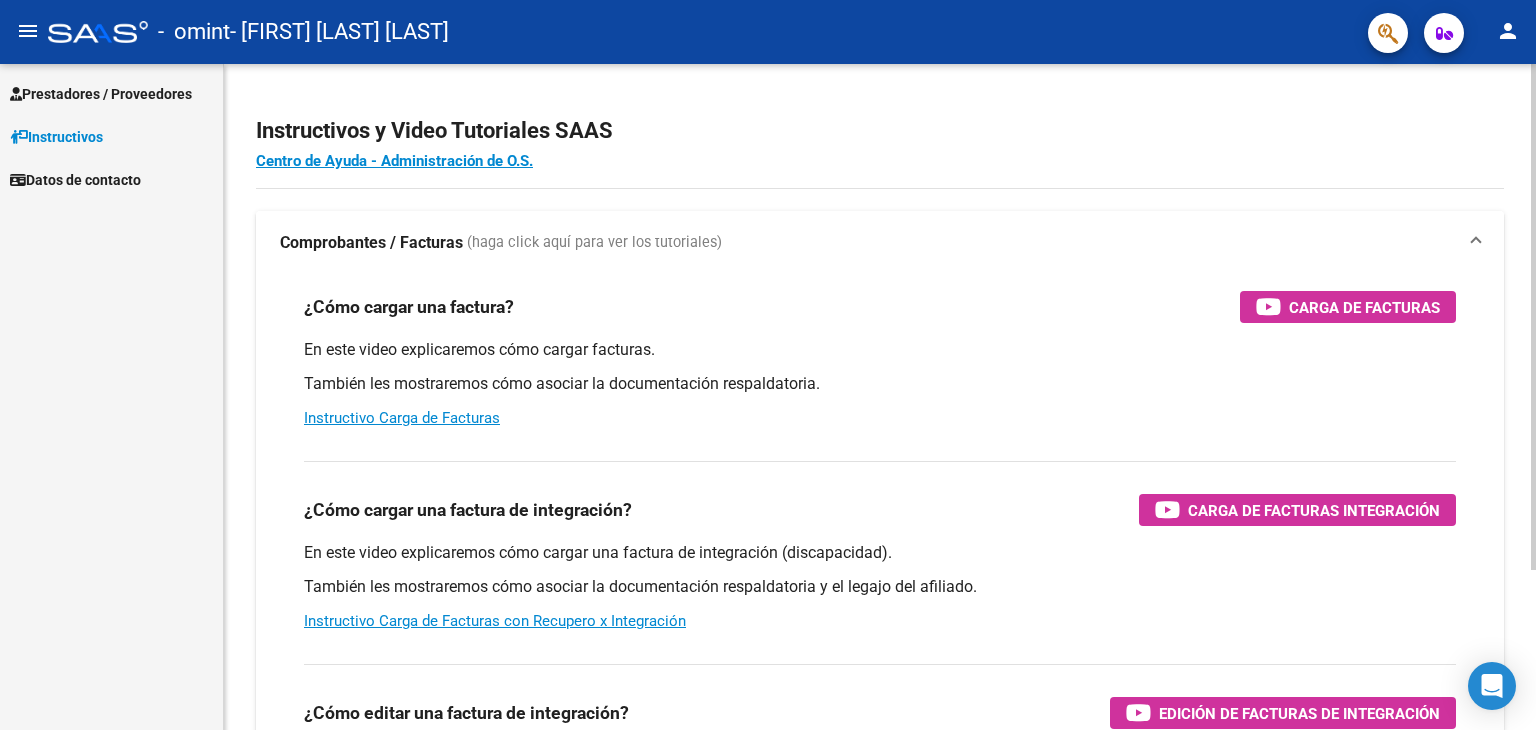 click on "Comprobantes / Facturas     (haga click aquí para ver los tutoriales)" at bounding box center [880, 243] 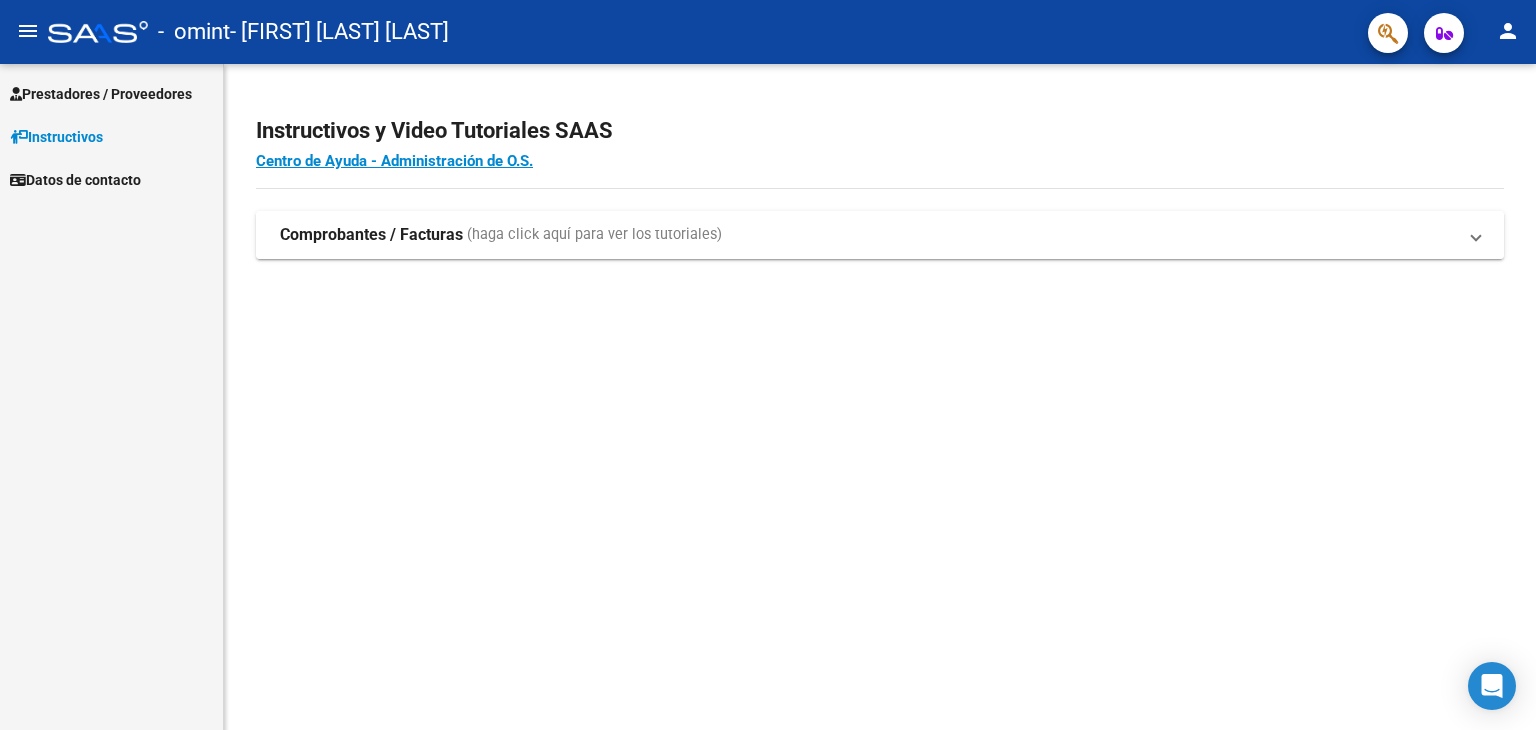 click on "Comprobantes / Facturas     (haga click aquí para ver los tutoriales)" at bounding box center (880, 235) 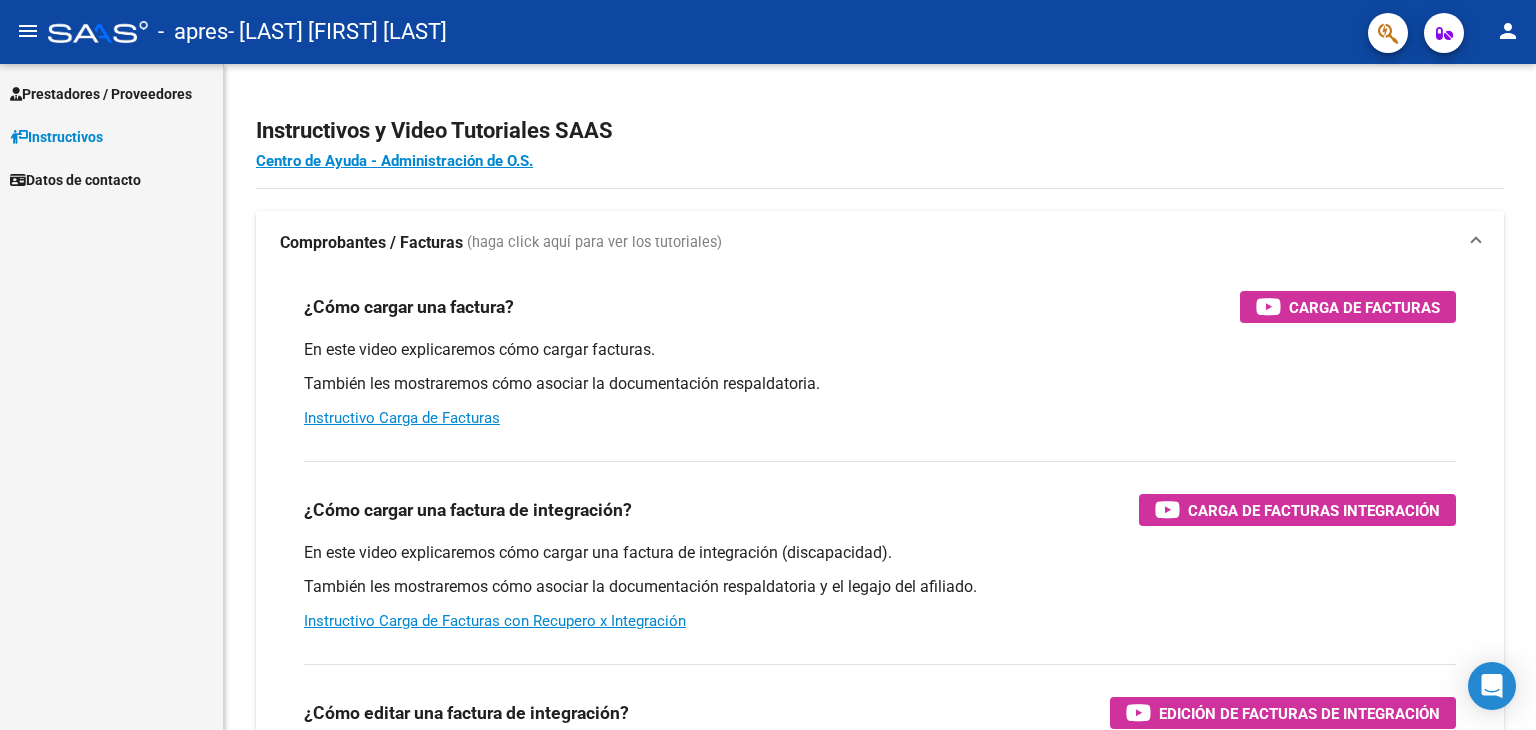scroll, scrollTop: 0, scrollLeft: 0, axis: both 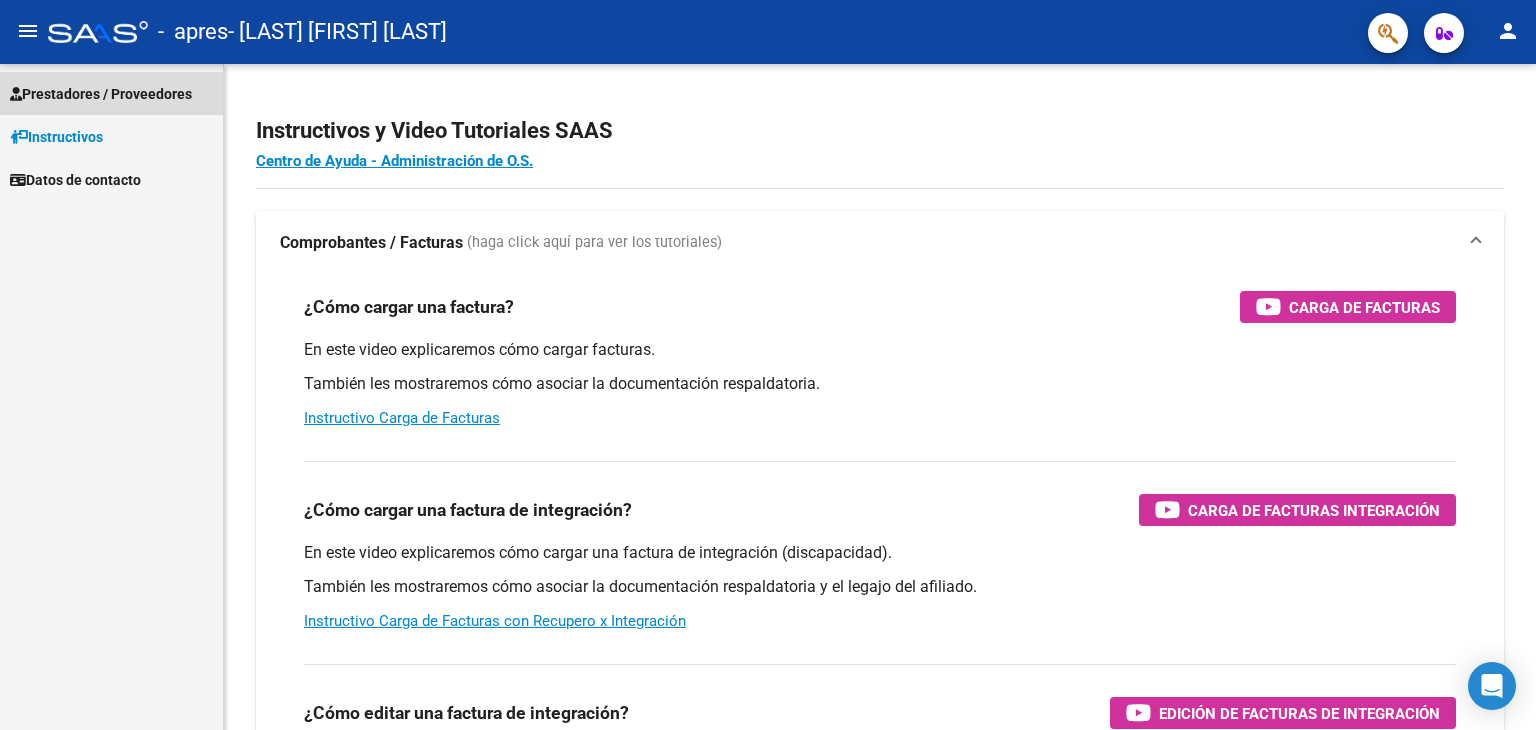 click on "Prestadores / Proveedores" at bounding box center [101, 94] 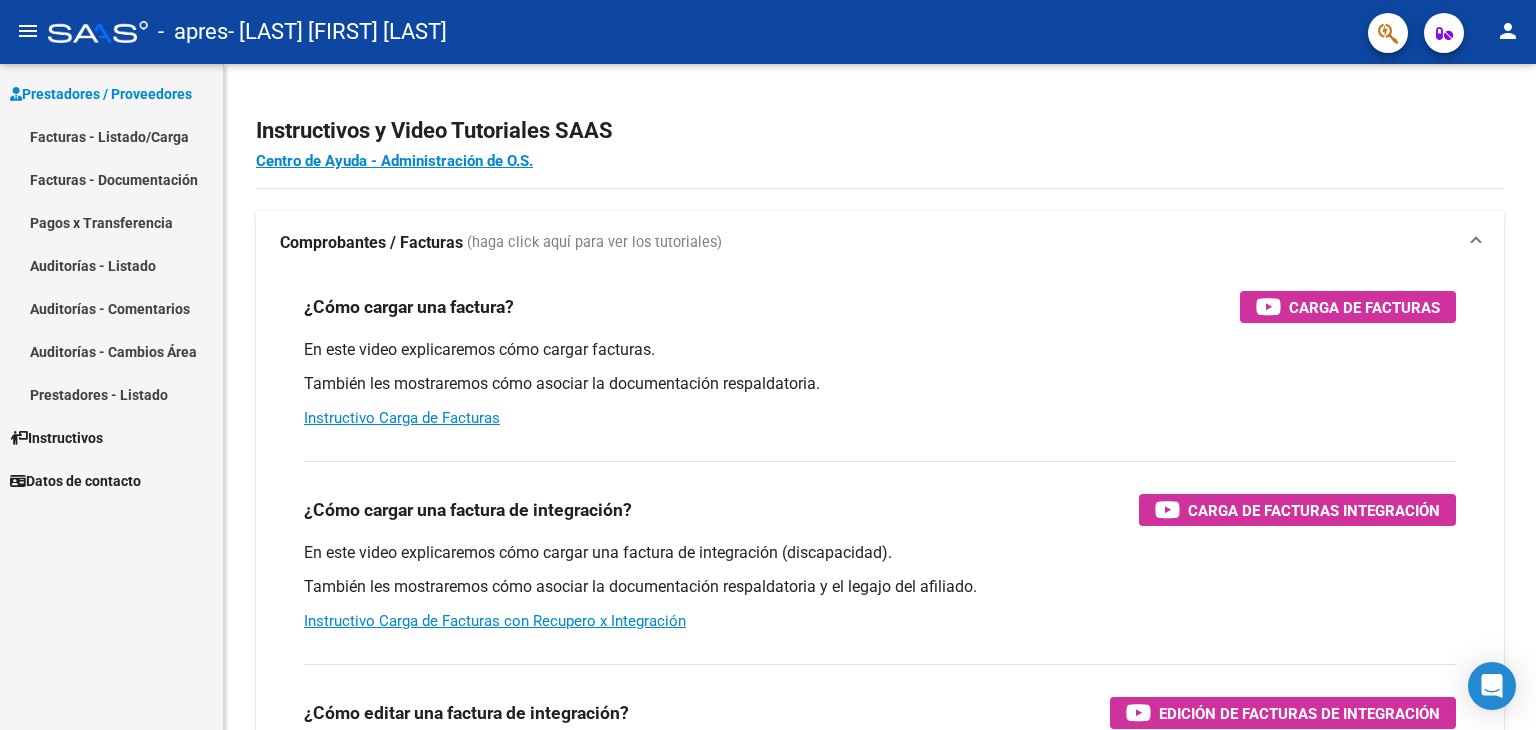 click on "Facturas - Listado/Carga" at bounding box center [111, 136] 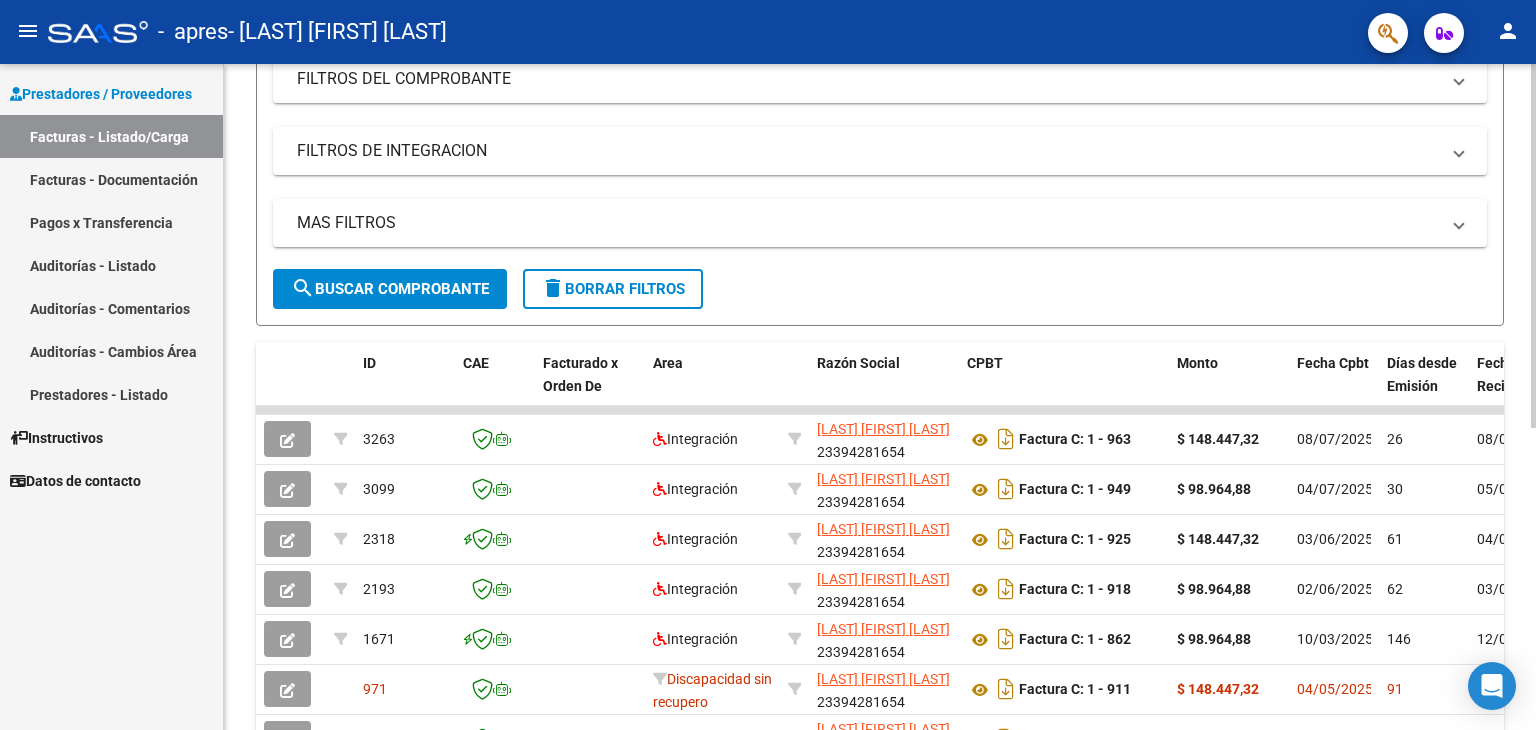 scroll, scrollTop: 288, scrollLeft: 0, axis: vertical 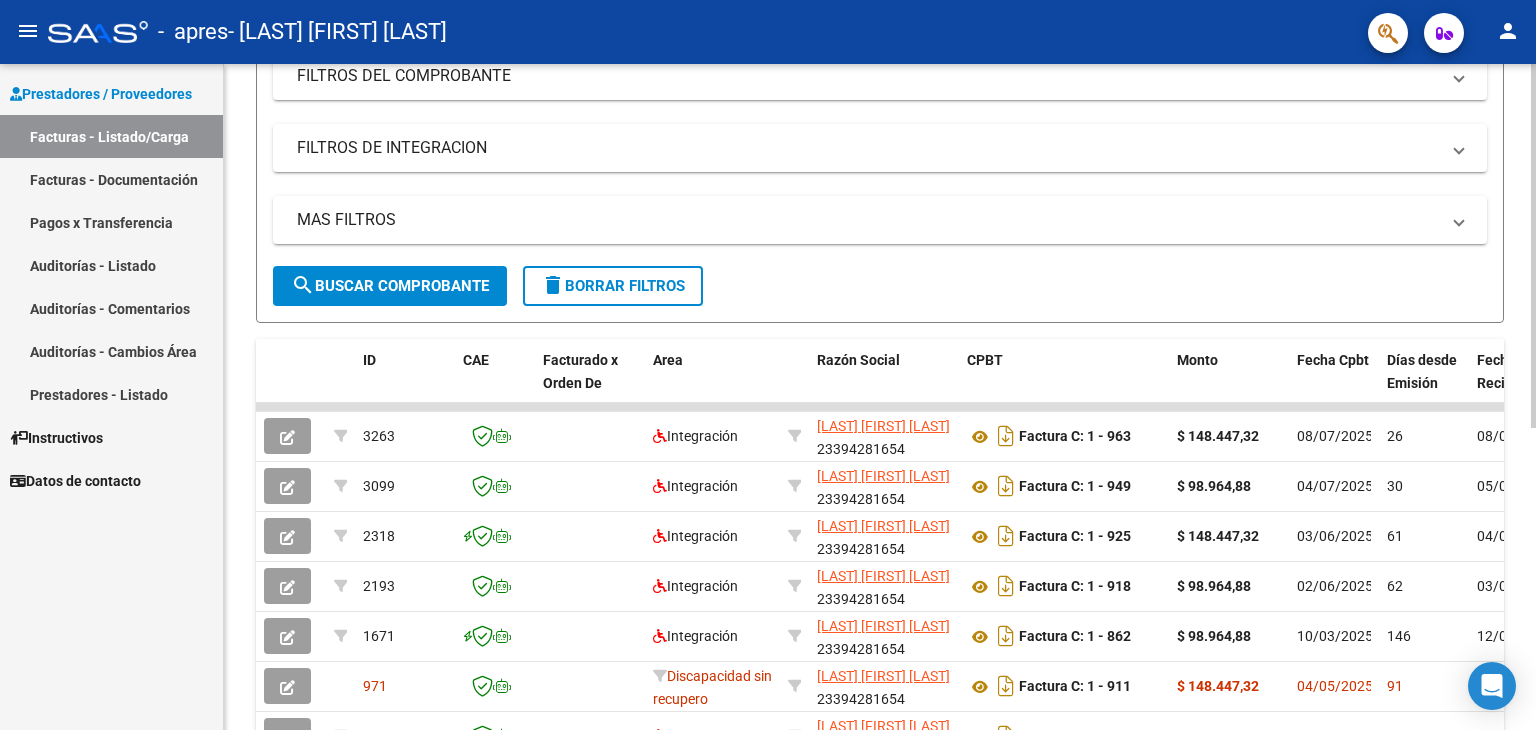 click 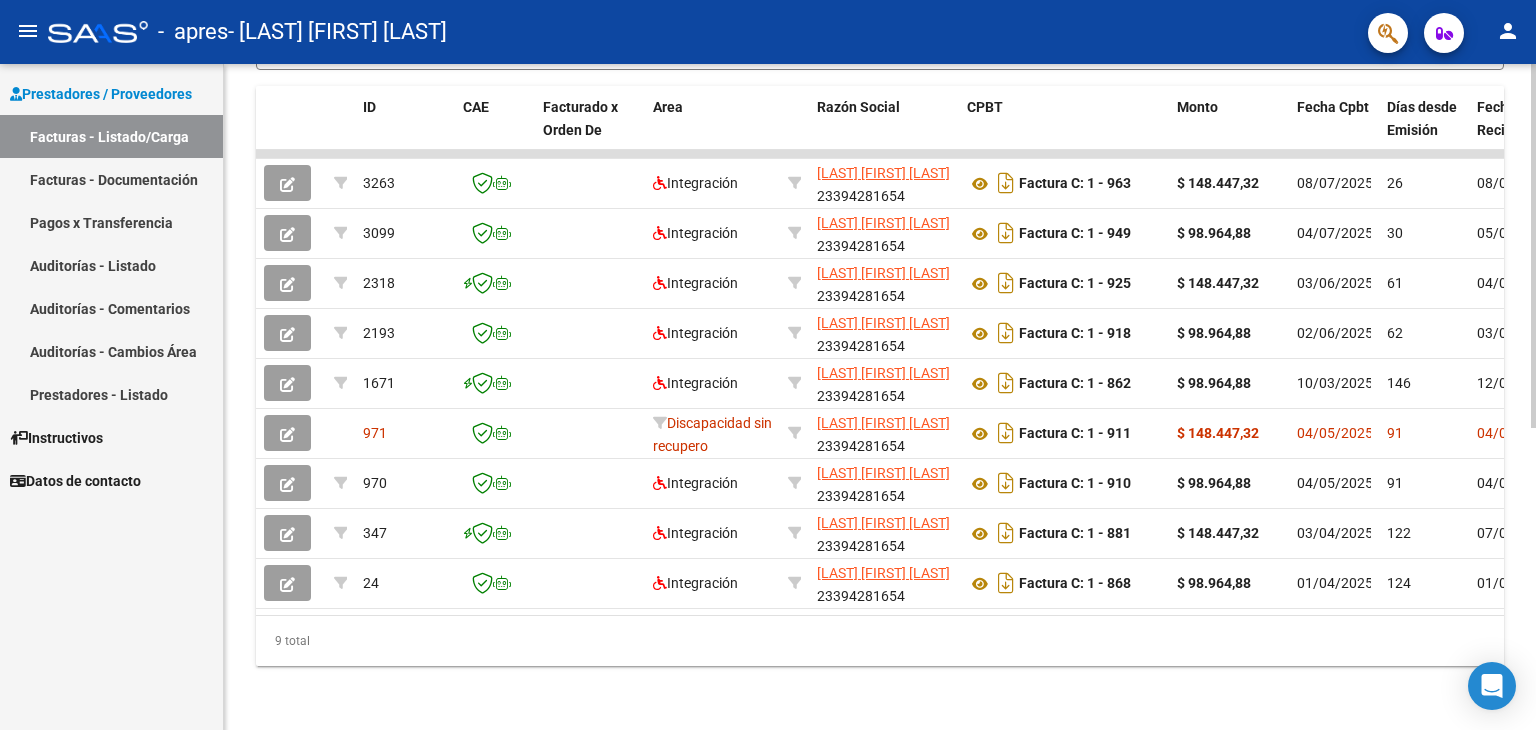 click on "Video tutorial   PRESTADORES -> Listado de CPBTs Emitidos por Prestadores / Proveedores (alt+q)   Cargar Comprobante
cloud_download  CSV  cloud_download  EXCEL  cloud_download  Estandar   Descarga Masiva
Filtros Id Area Area Todos Confirmado   Mostrar totalizadores   FILTROS DEL COMPROBANTE  Comprobante Tipo Comprobante Tipo Start date – End date Fec. Comprobante Desde / Hasta Días Emisión Desde(cant. días) Días Emisión Hasta(cant. días) CUIT / Razón Social Pto. Venta Nro. Comprobante Código SSS CAE Válido CAE Válido Todos Cargado Módulo Hosp. Todos Tiene facturacion Apócrifa Hospital Refes  FILTROS DE INTEGRACION  Período De Prestación Campos del Archivo de Rendición Devuelto x SSS (dr_envio) Todos Rendido x SSS (dr_envio) Tipo de Registro Tipo de Registro Período Presentación Período Presentación Campos del Legajo Asociado (preaprobación) Afiliado Legajo (cuil/nombre) Todos Solo facturas preaprobadas  MAS FILTROS  Todos Con Doc. Respaldatoria Todos Con Trazabilidad Todos – –" 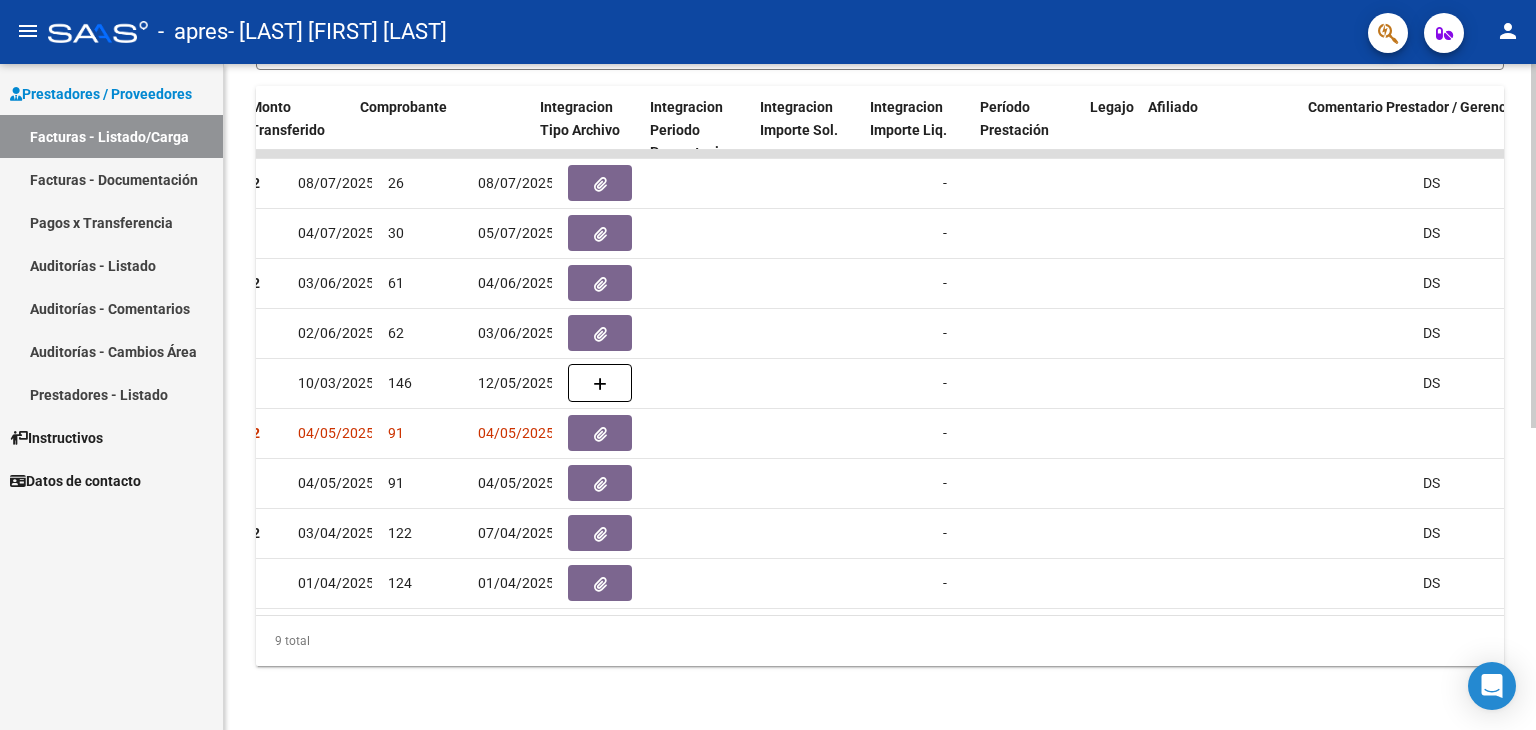 scroll, scrollTop: 0, scrollLeft: 1912, axis: horizontal 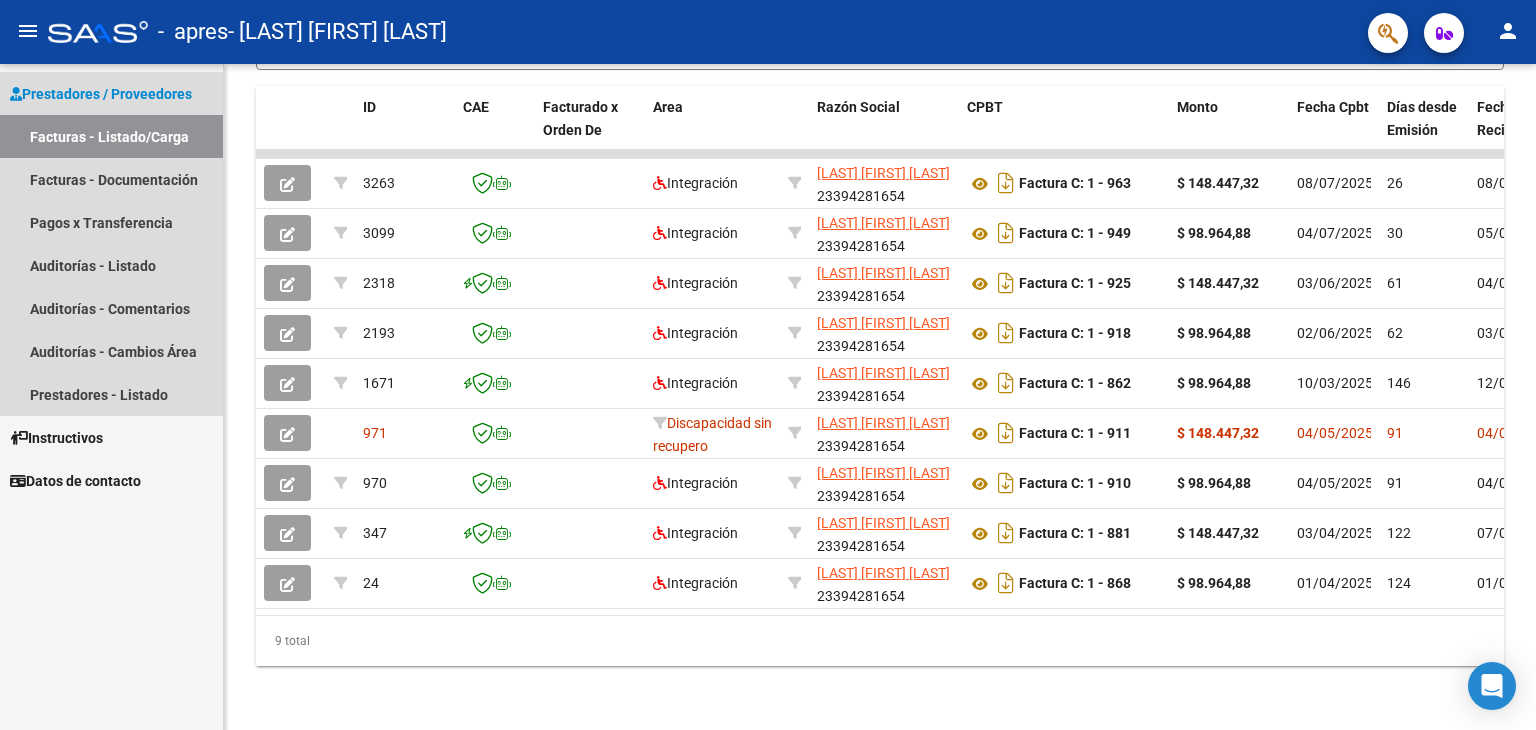 click on "Facturas - Listado/Carga" at bounding box center (111, 136) 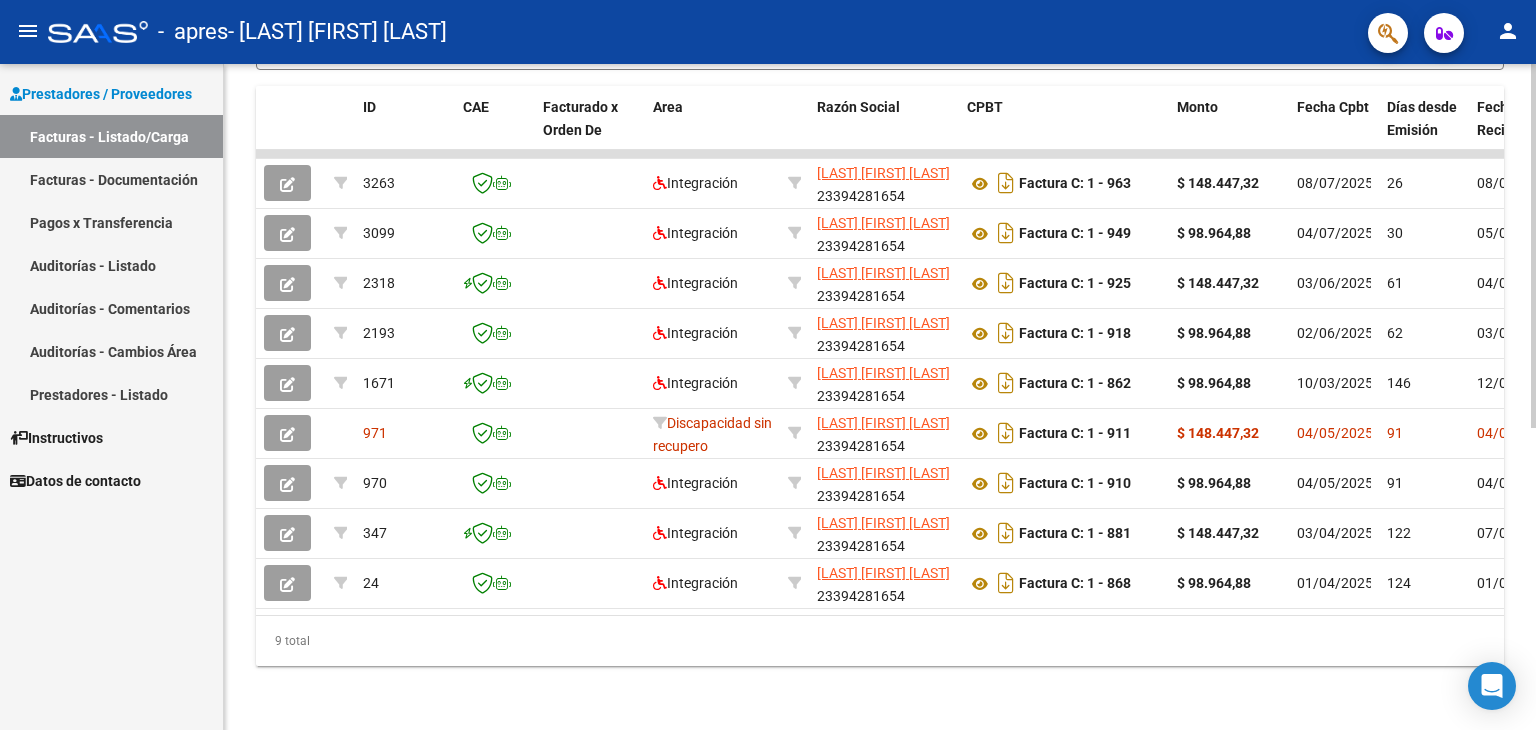 scroll, scrollTop: 0, scrollLeft: 0, axis: both 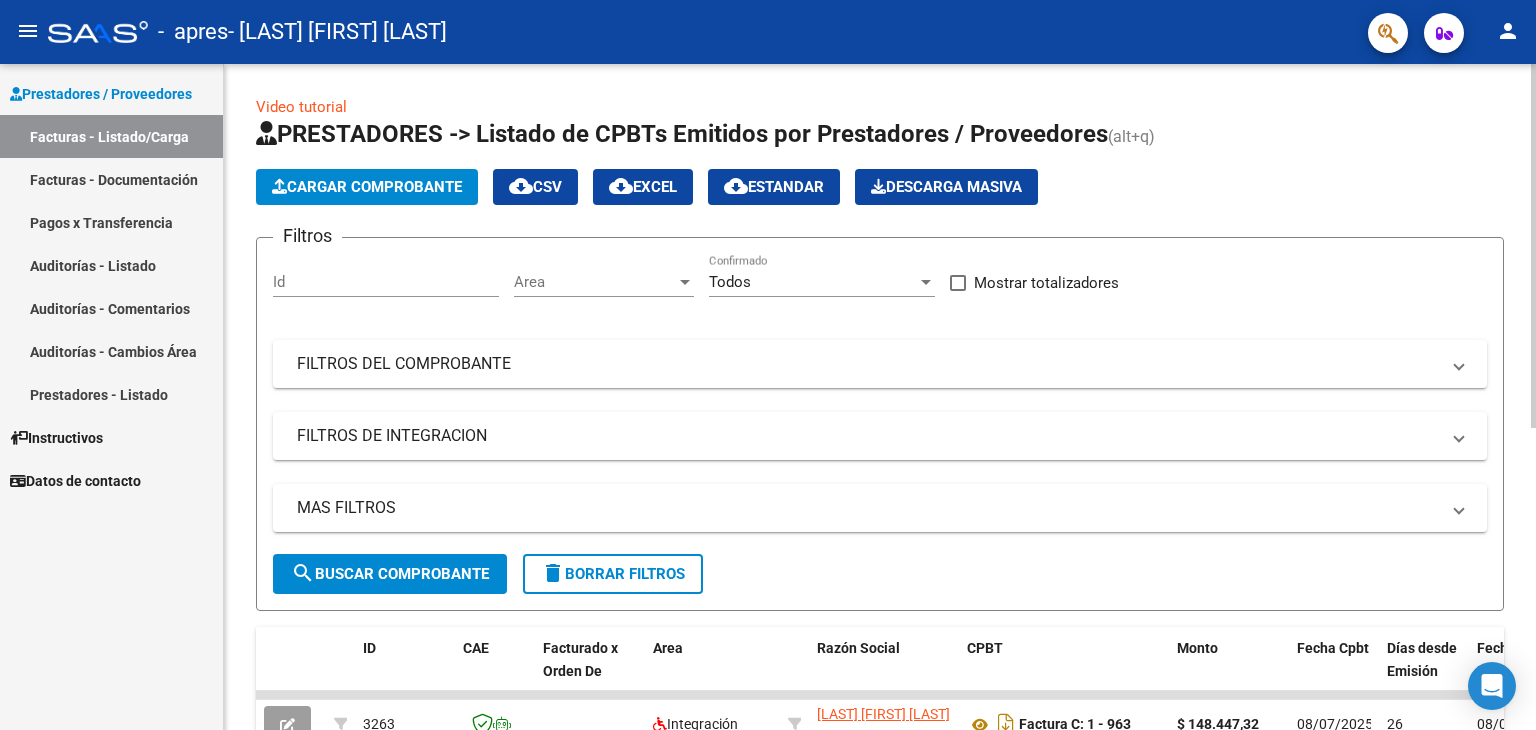 click 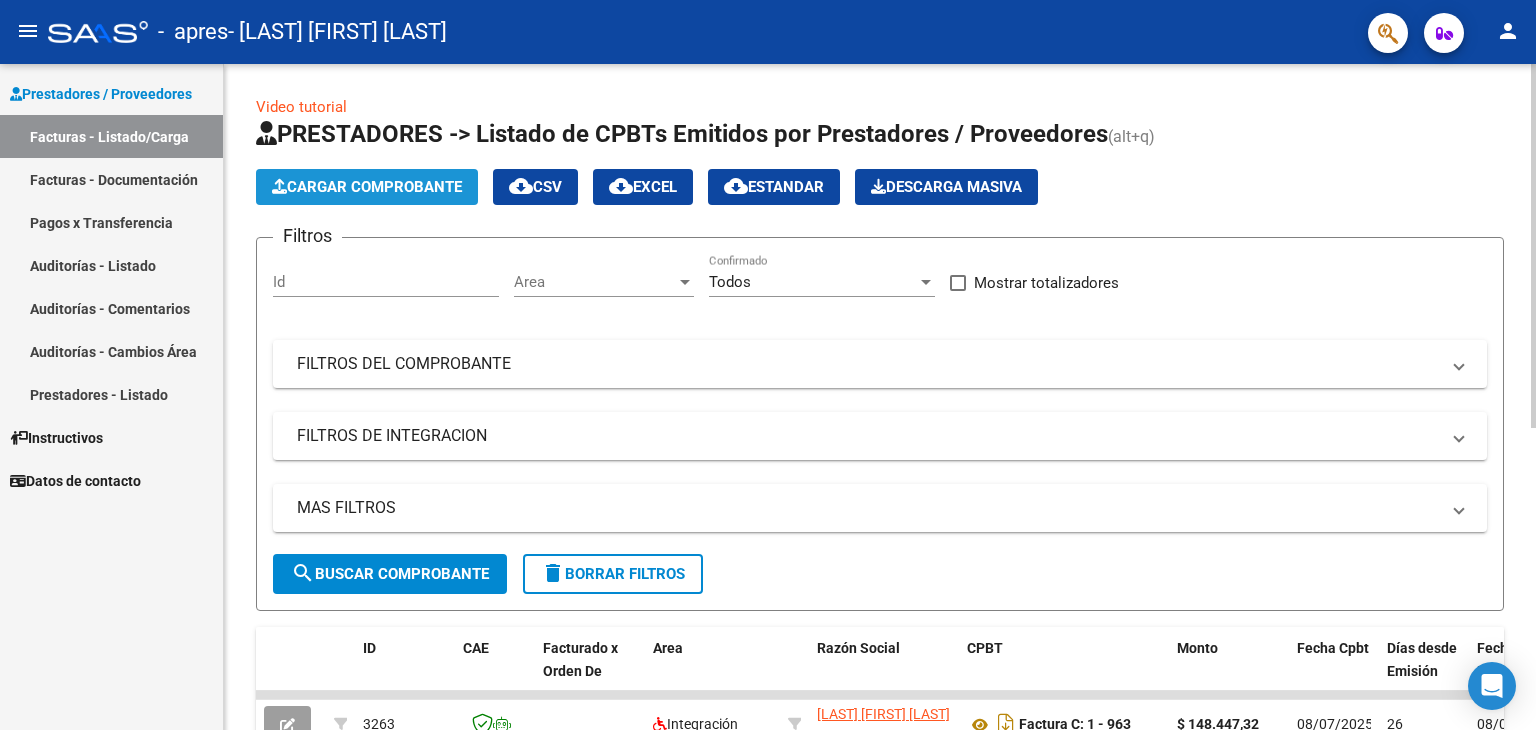 click on "Cargar Comprobante" 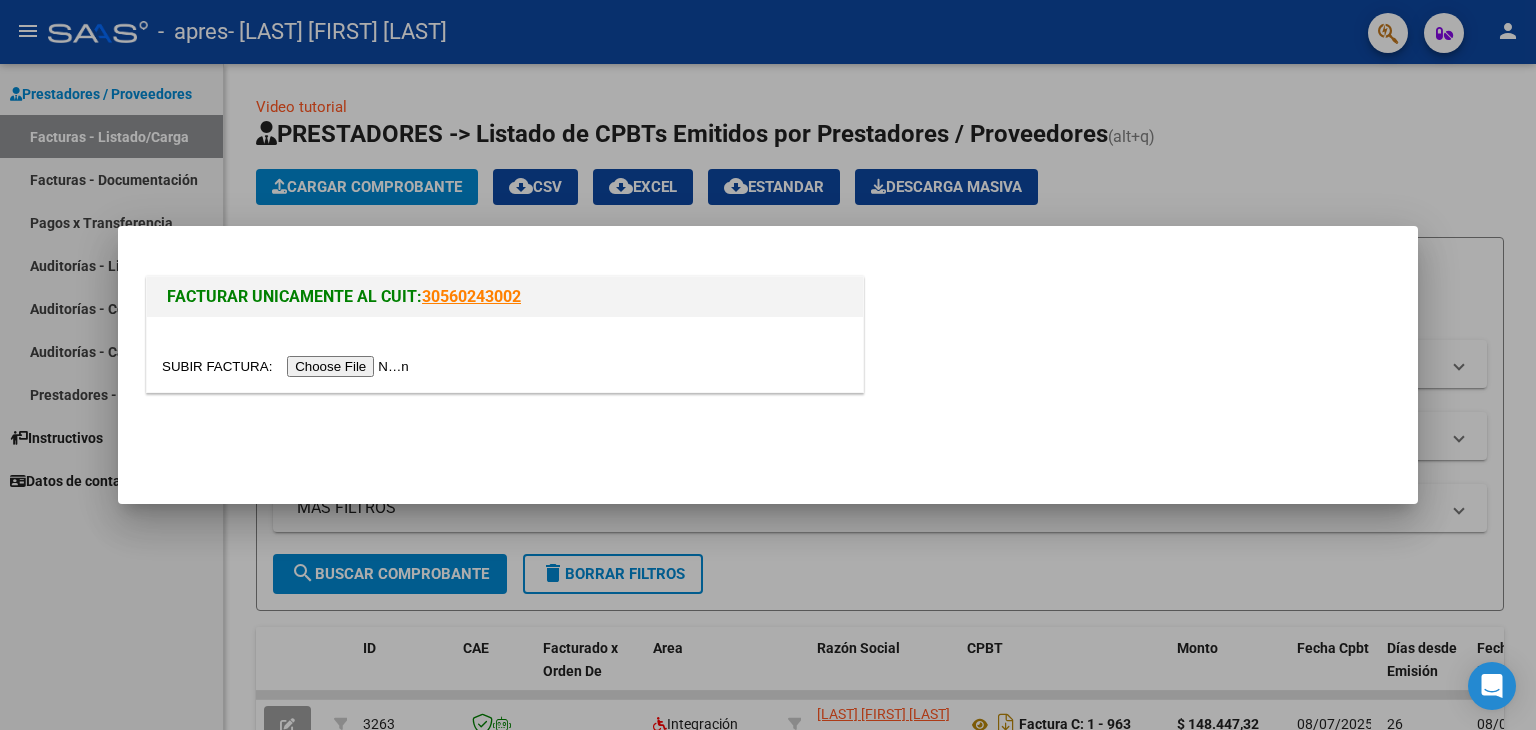 click at bounding box center (288, 366) 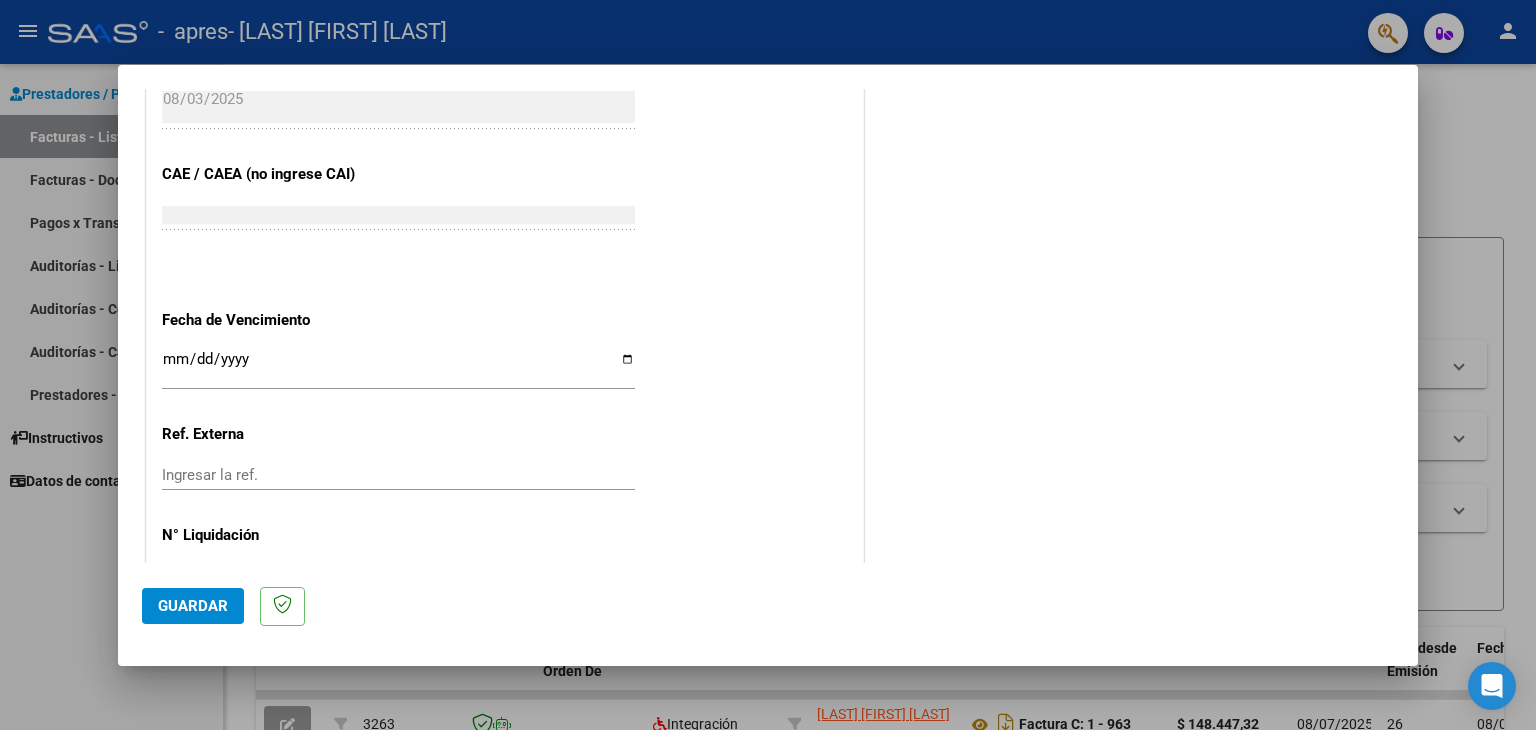 scroll, scrollTop: 1245, scrollLeft: 0, axis: vertical 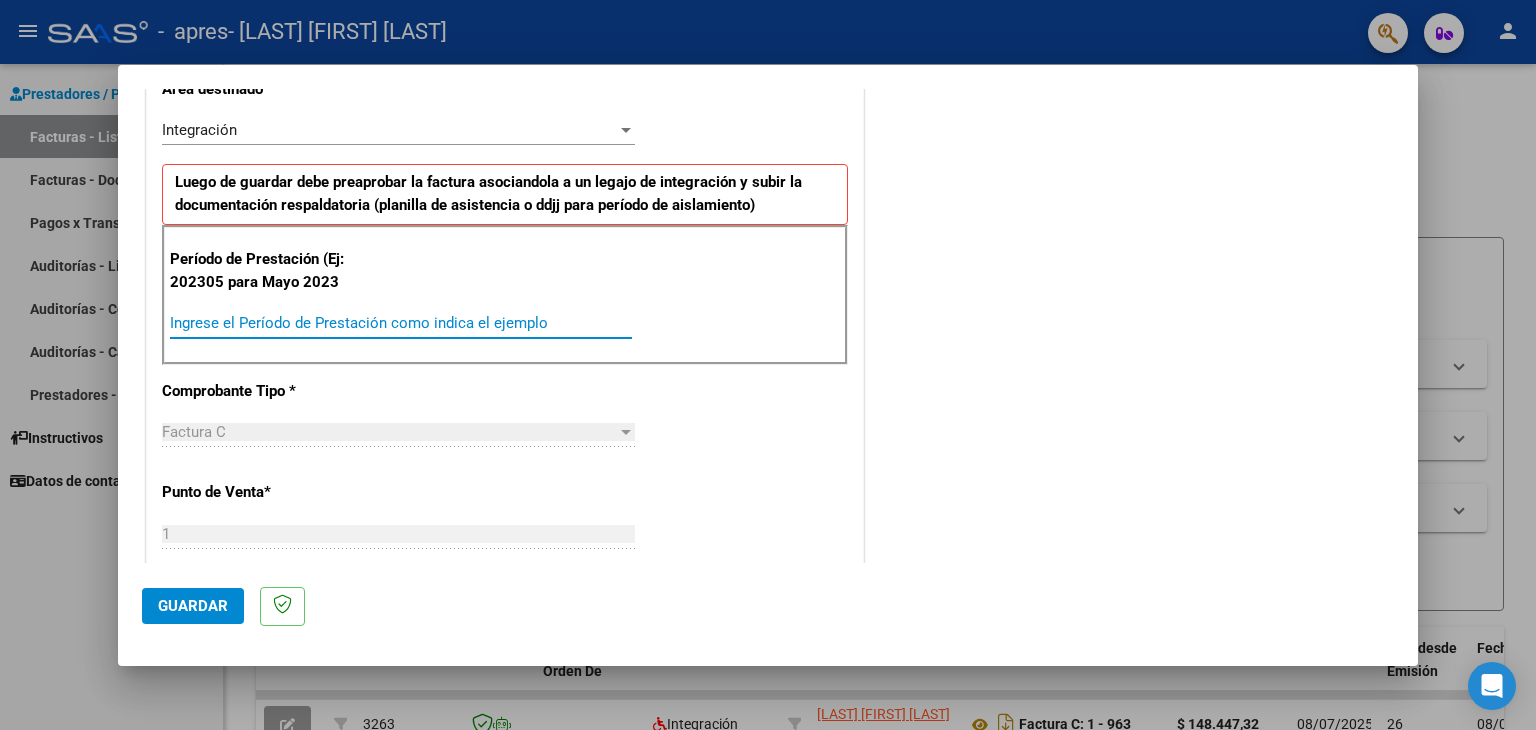 click on "Ingrese el Período de Prestación como indica el ejemplo" at bounding box center [401, 323] 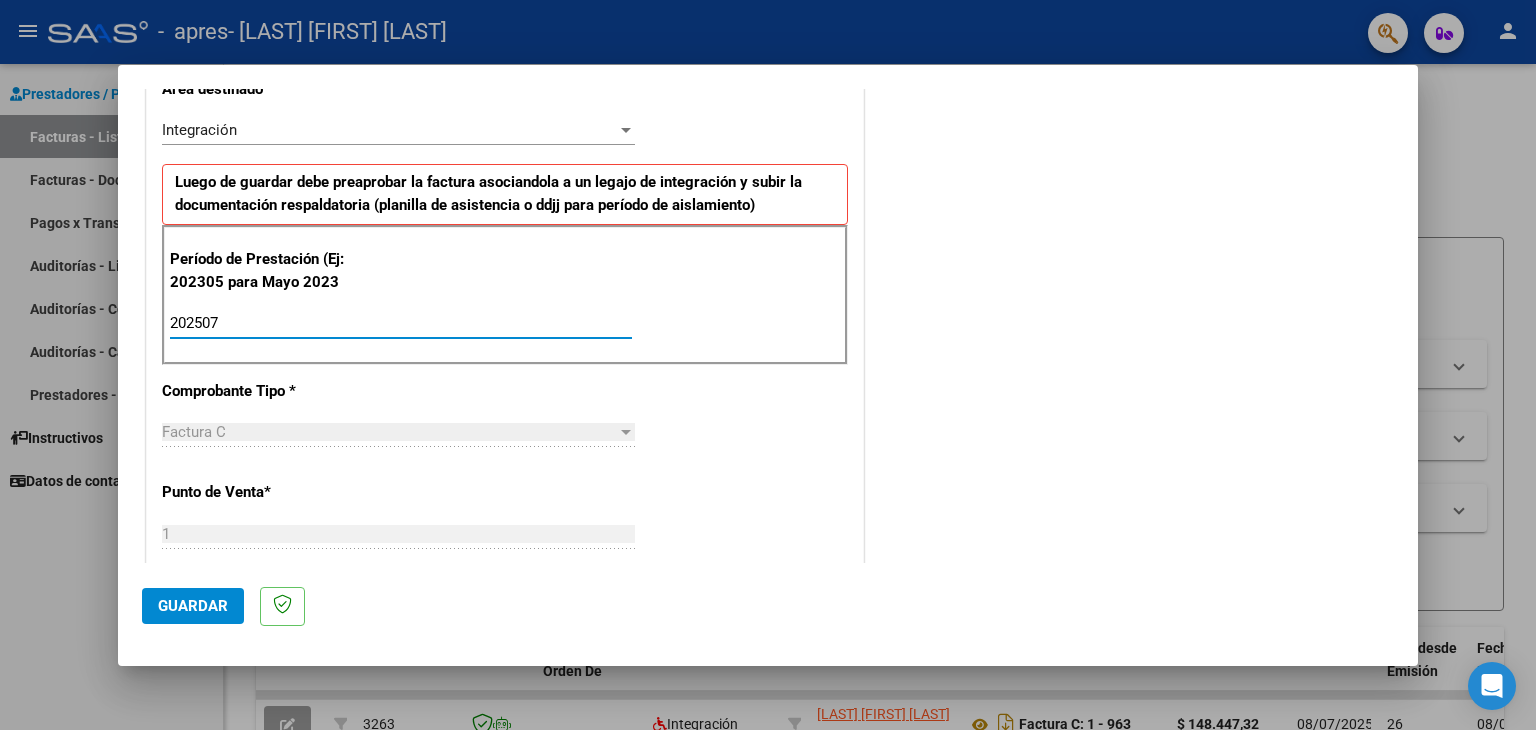 type on "202507" 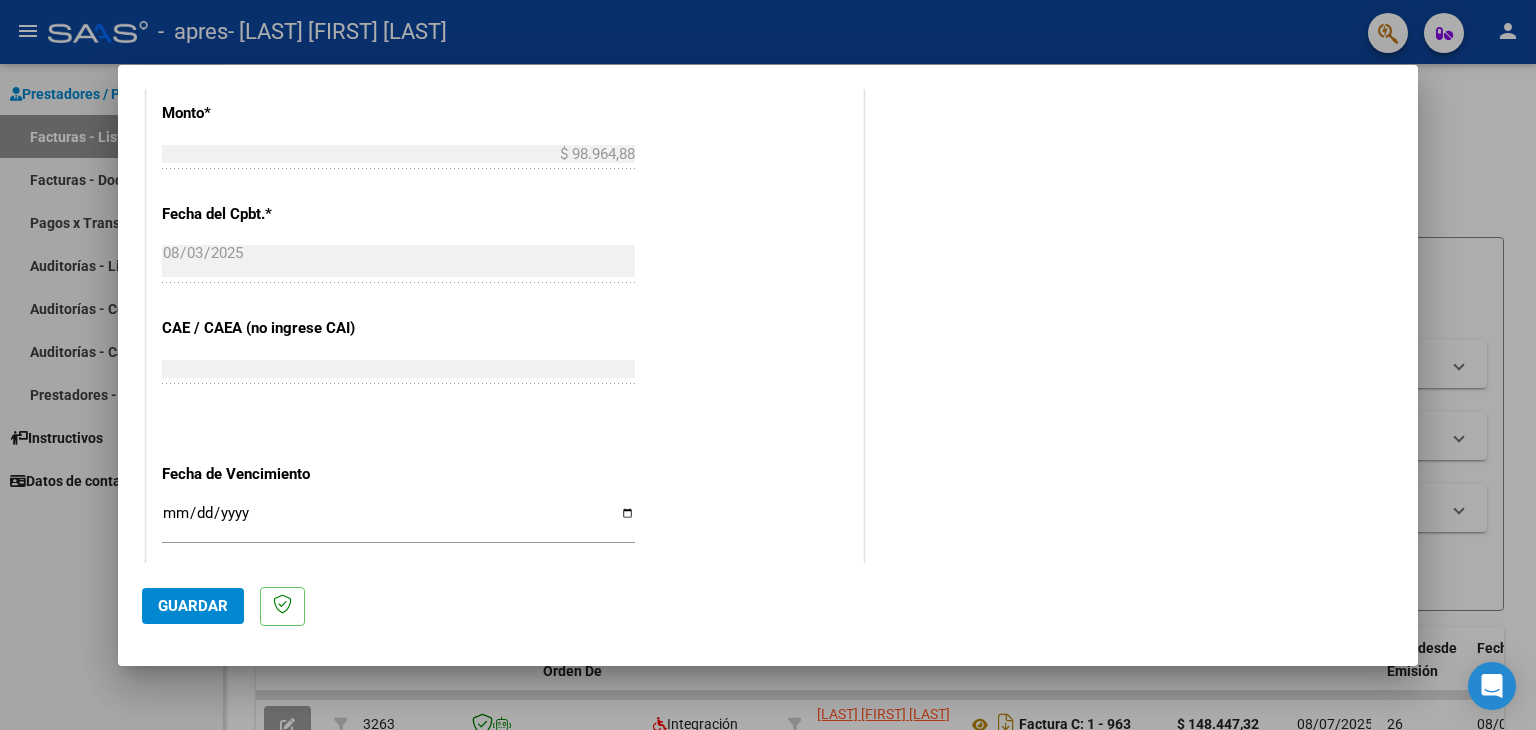 scroll, scrollTop: 1245, scrollLeft: 0, axis: vertical 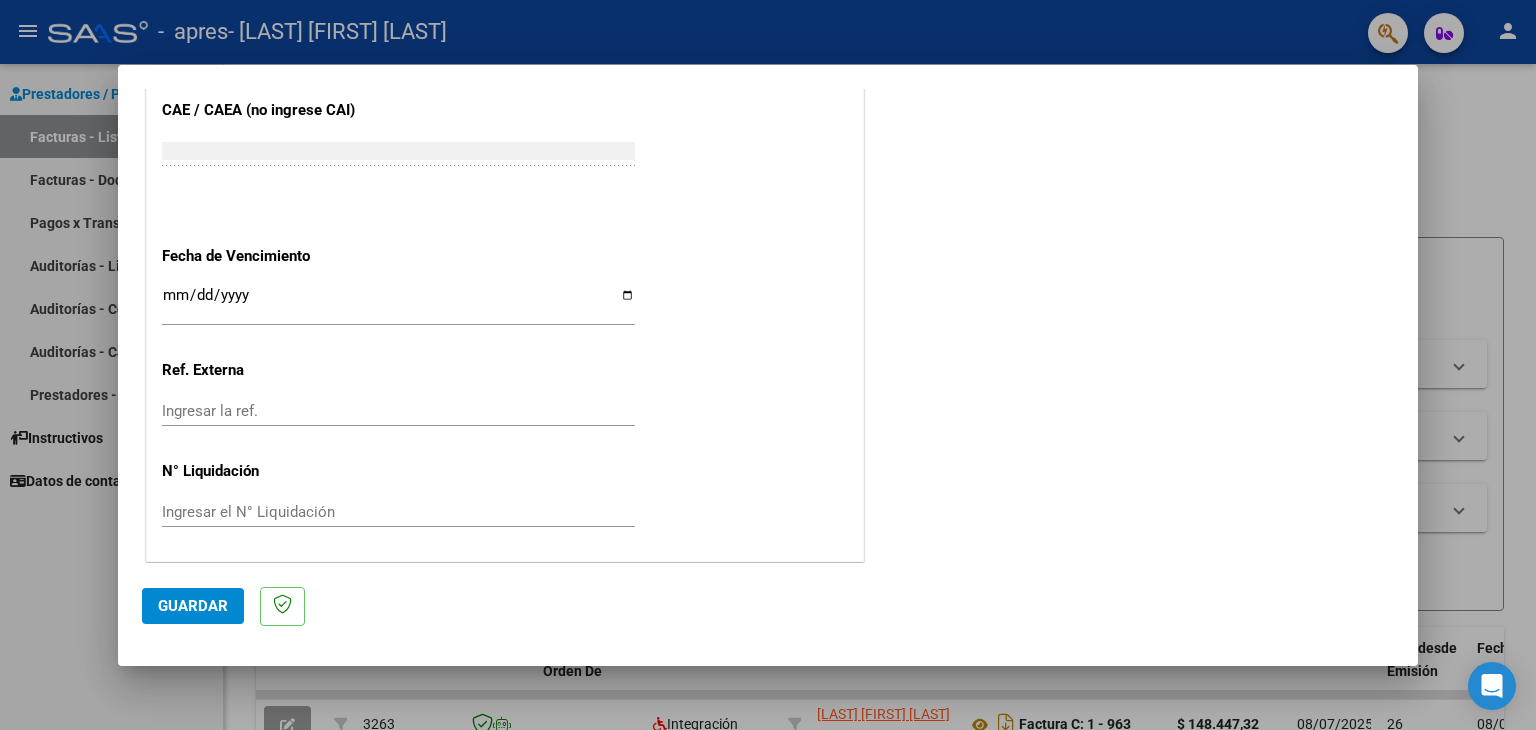 click on "Guardar" 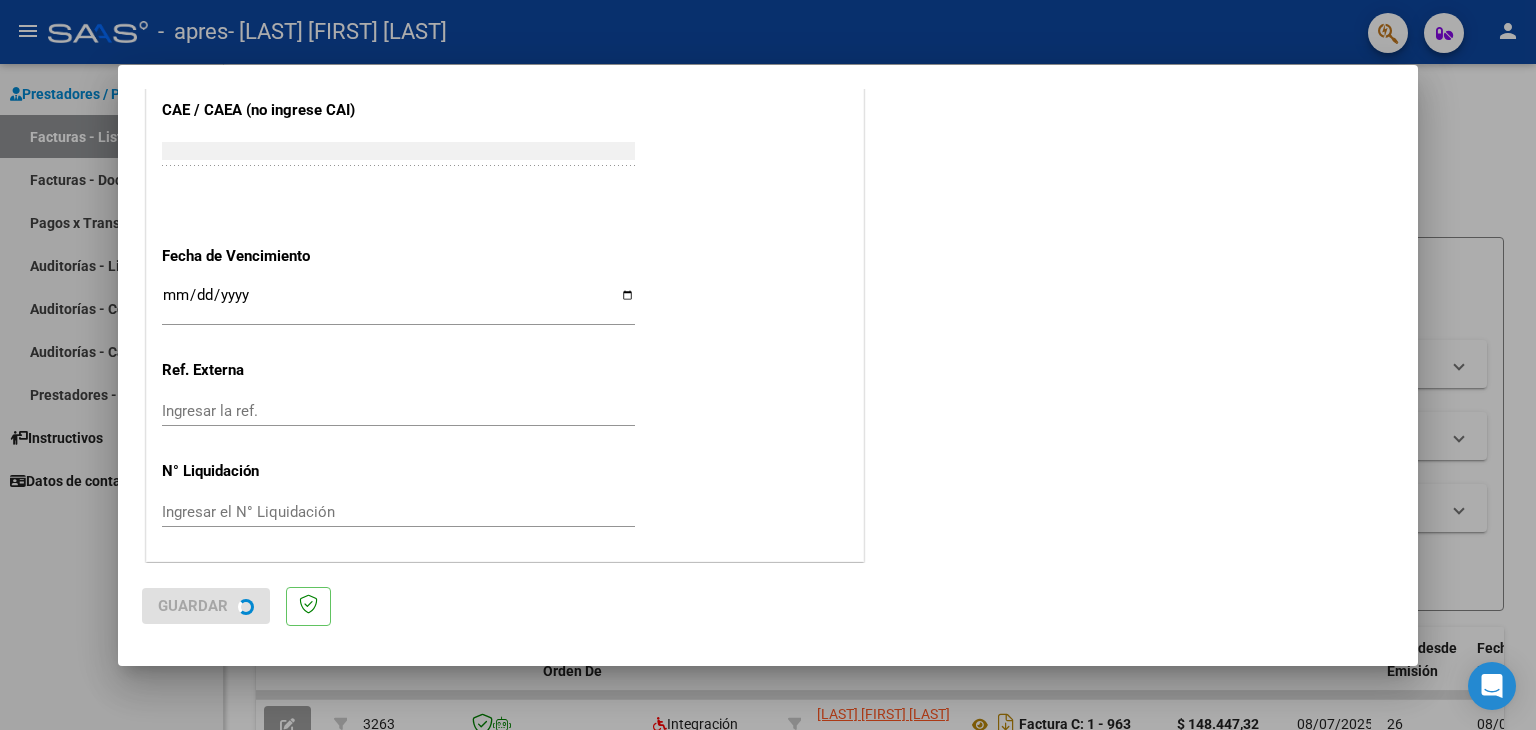 scroll, scrollTop: 0, scrollLeft: 0, axis: both 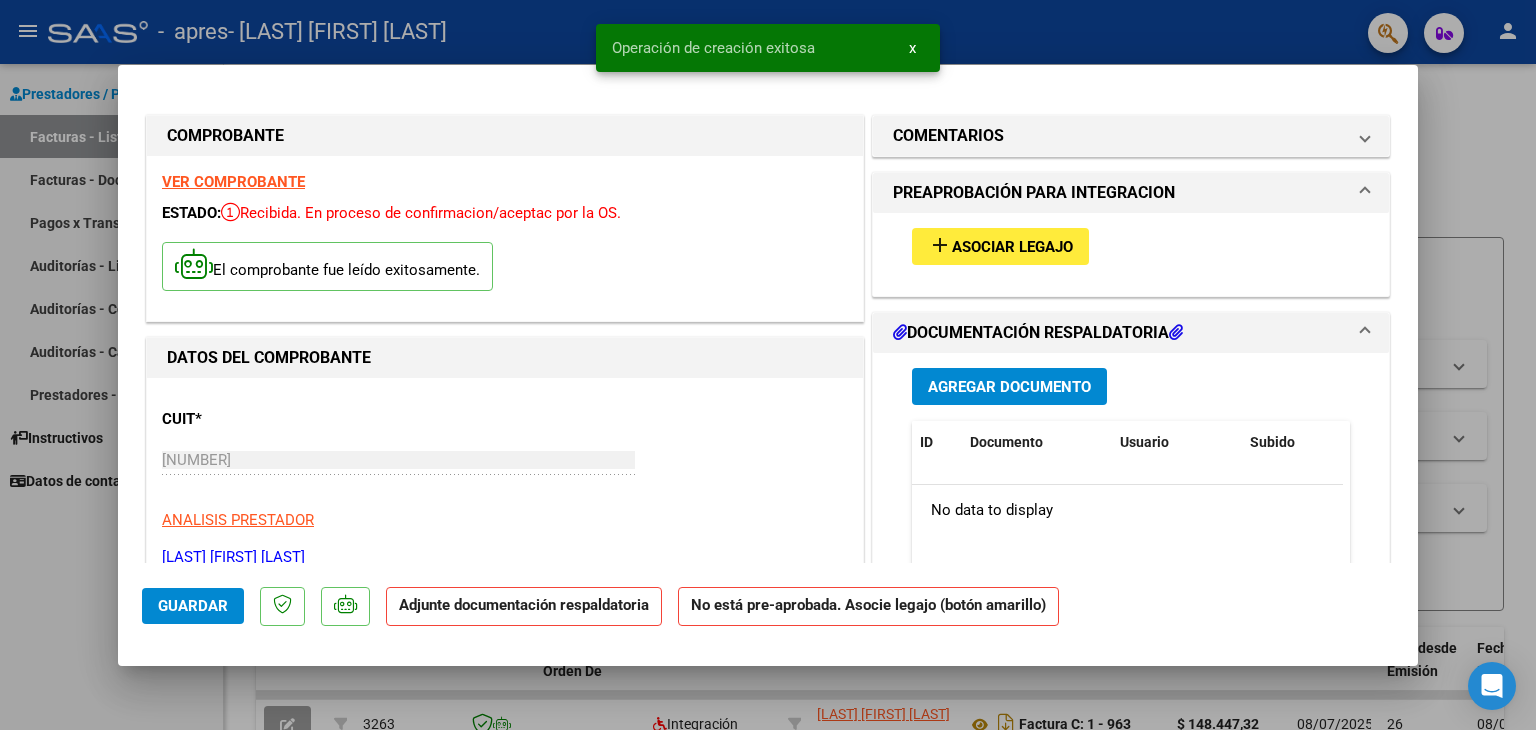 click on "Asociar Legajo" at bounding box center [1012, 247] 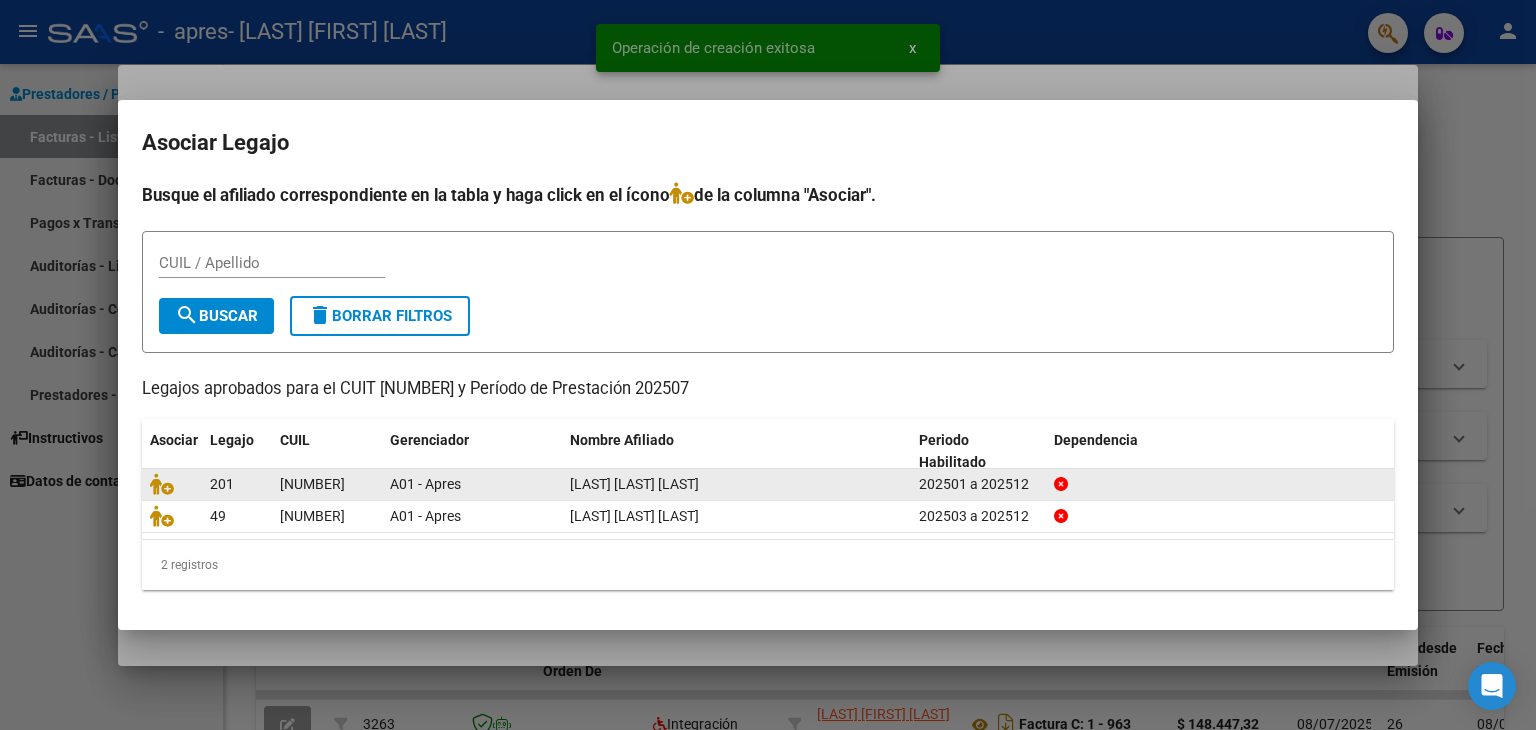 click on "A01 - Apres" 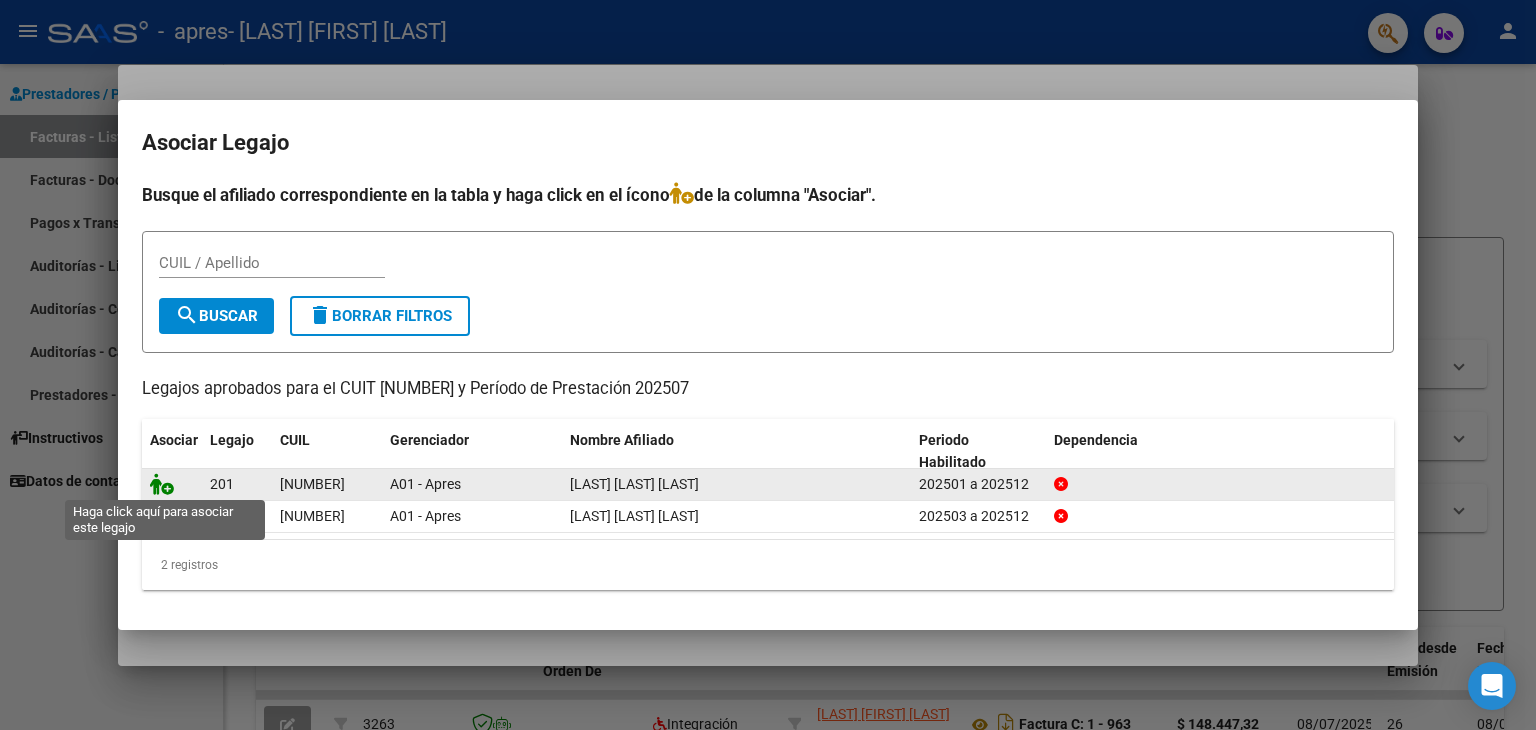 click 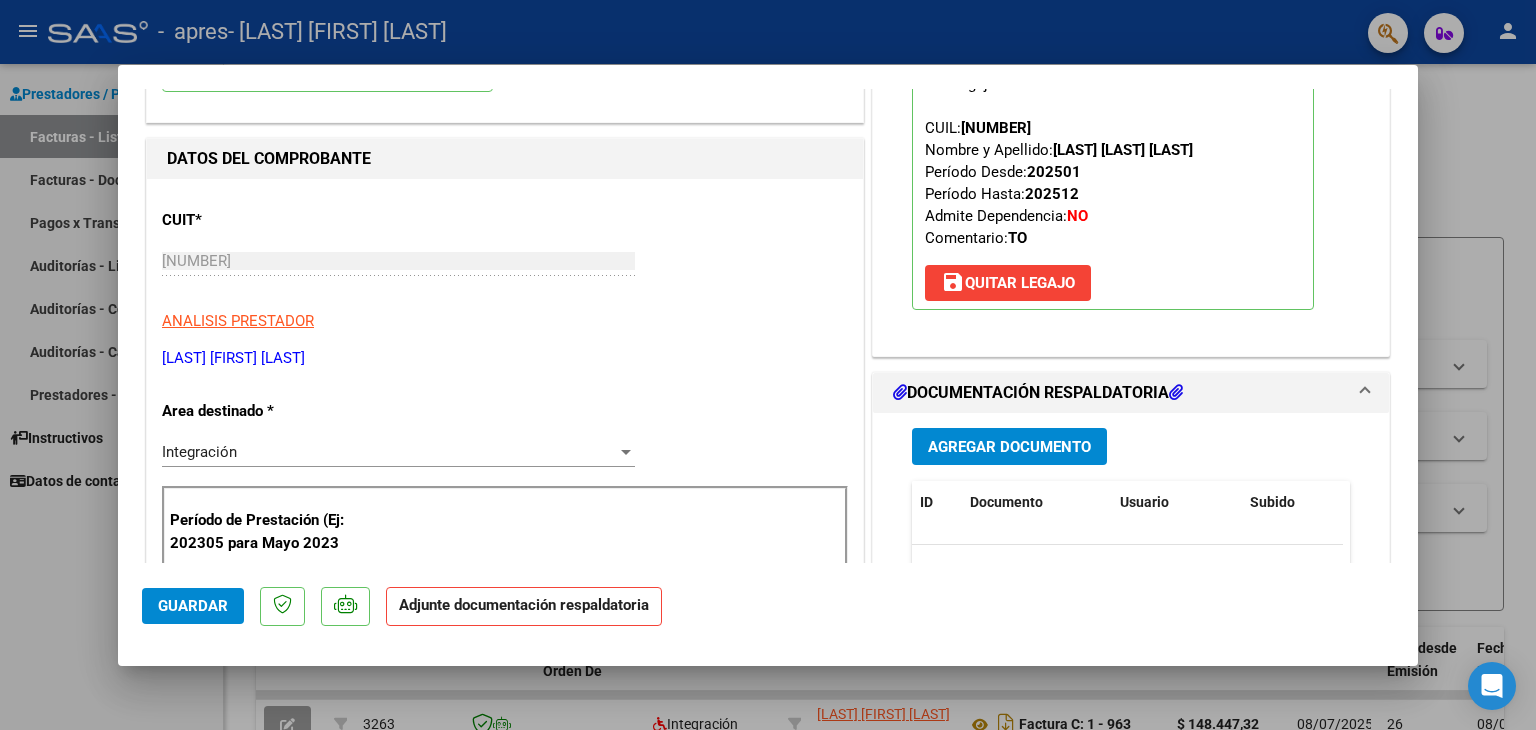 scroll, scrollTop: 206, scrollLeft: 0, axis: vertical 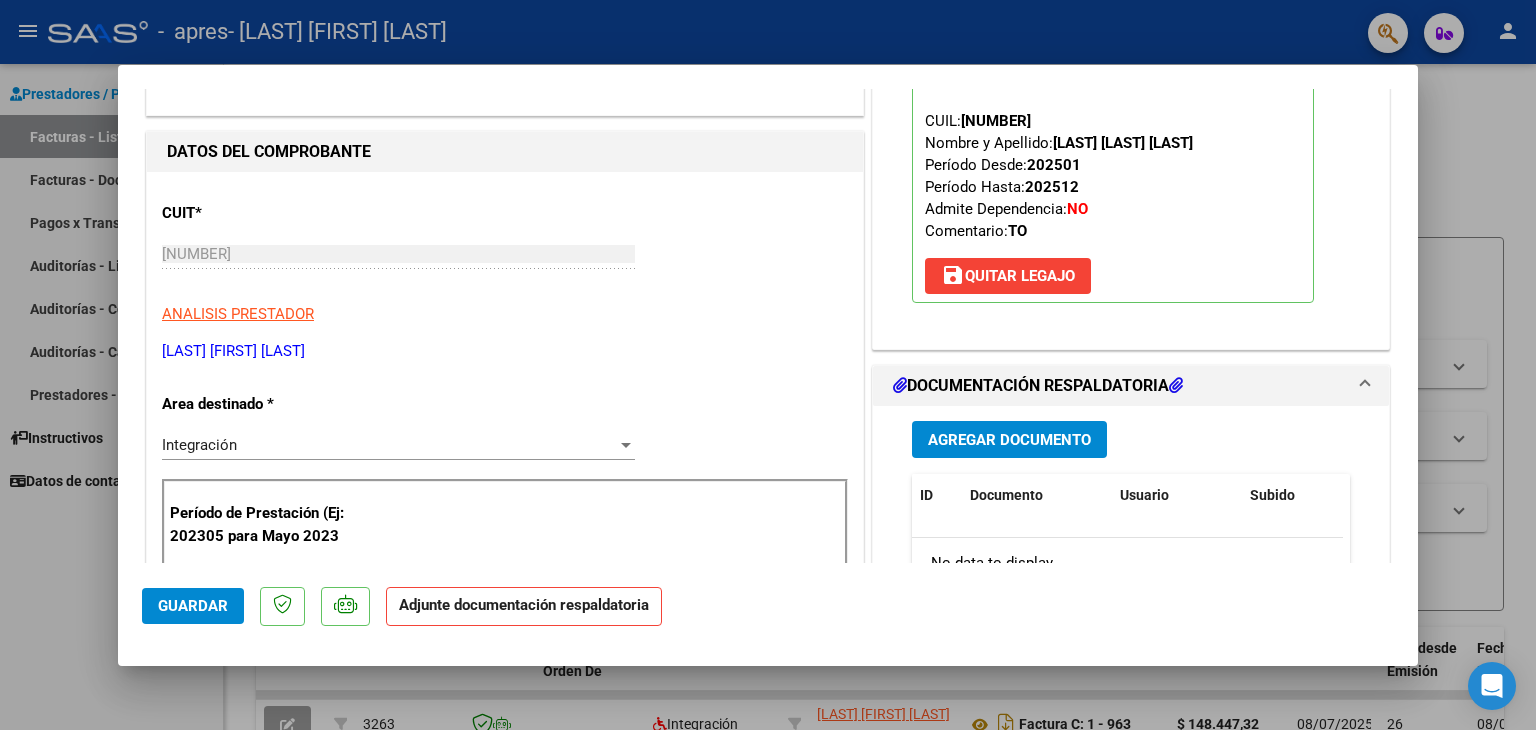 click on "Agregar Documento" at bounding box center (1009, 440) 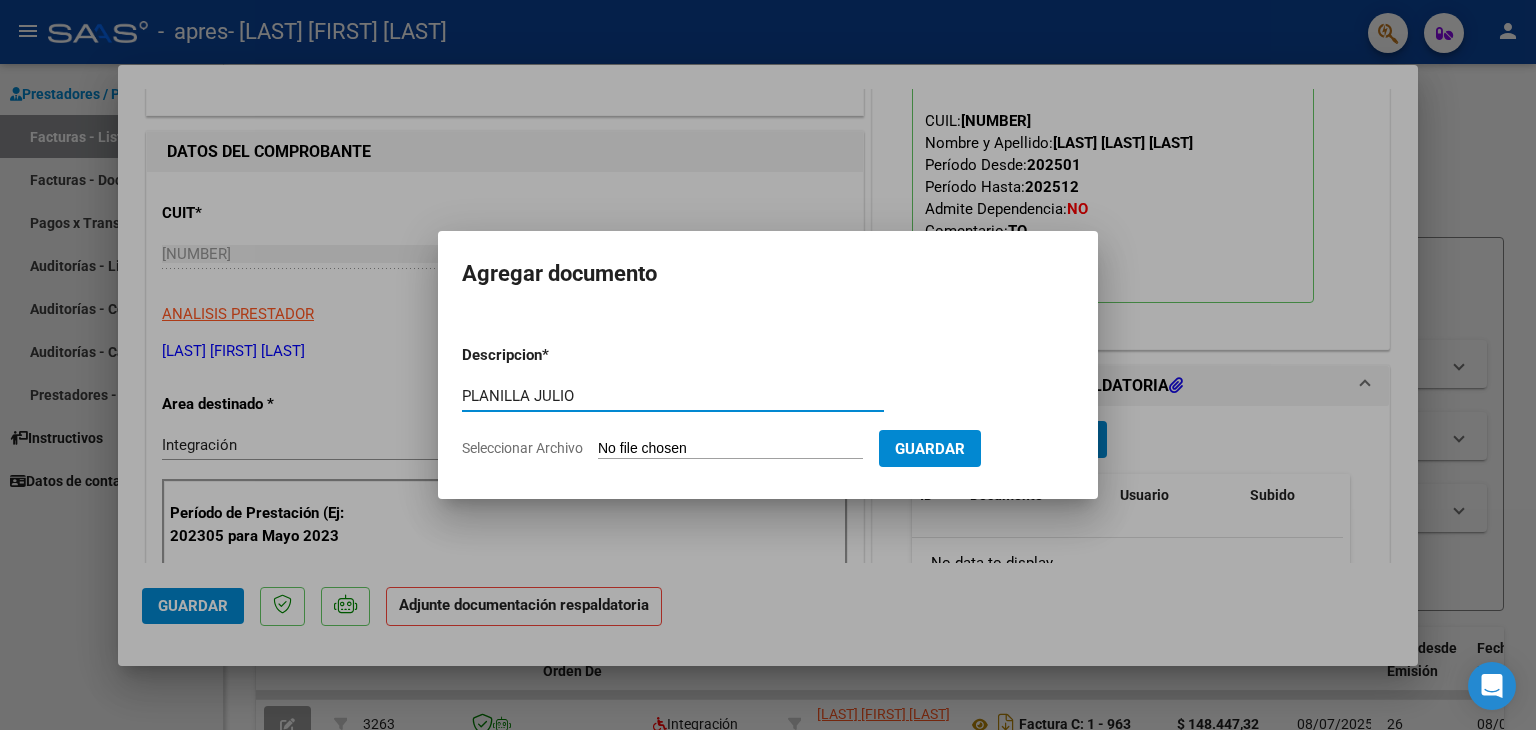 type on "PLANILLA JULIO" 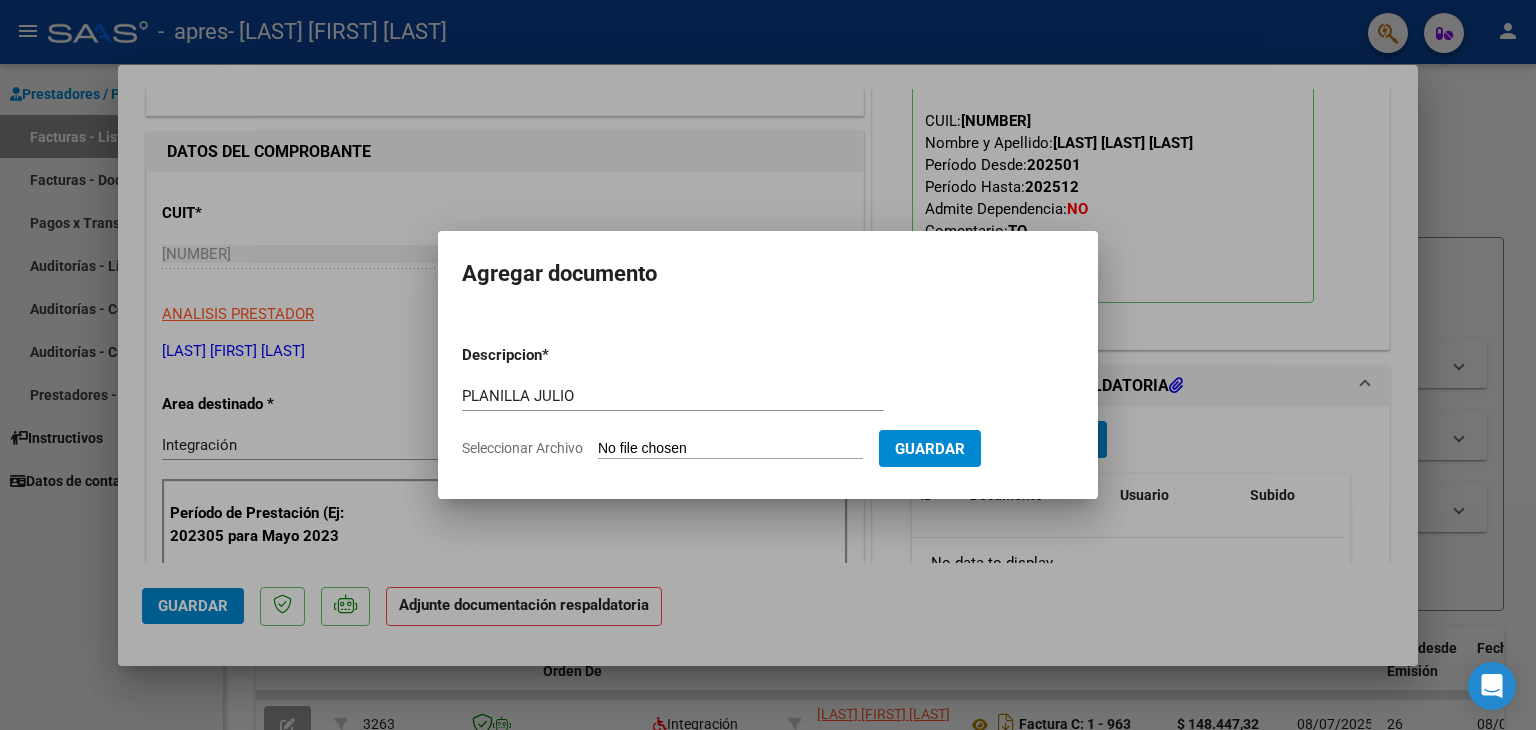 click on "Seleccionar Archivo" 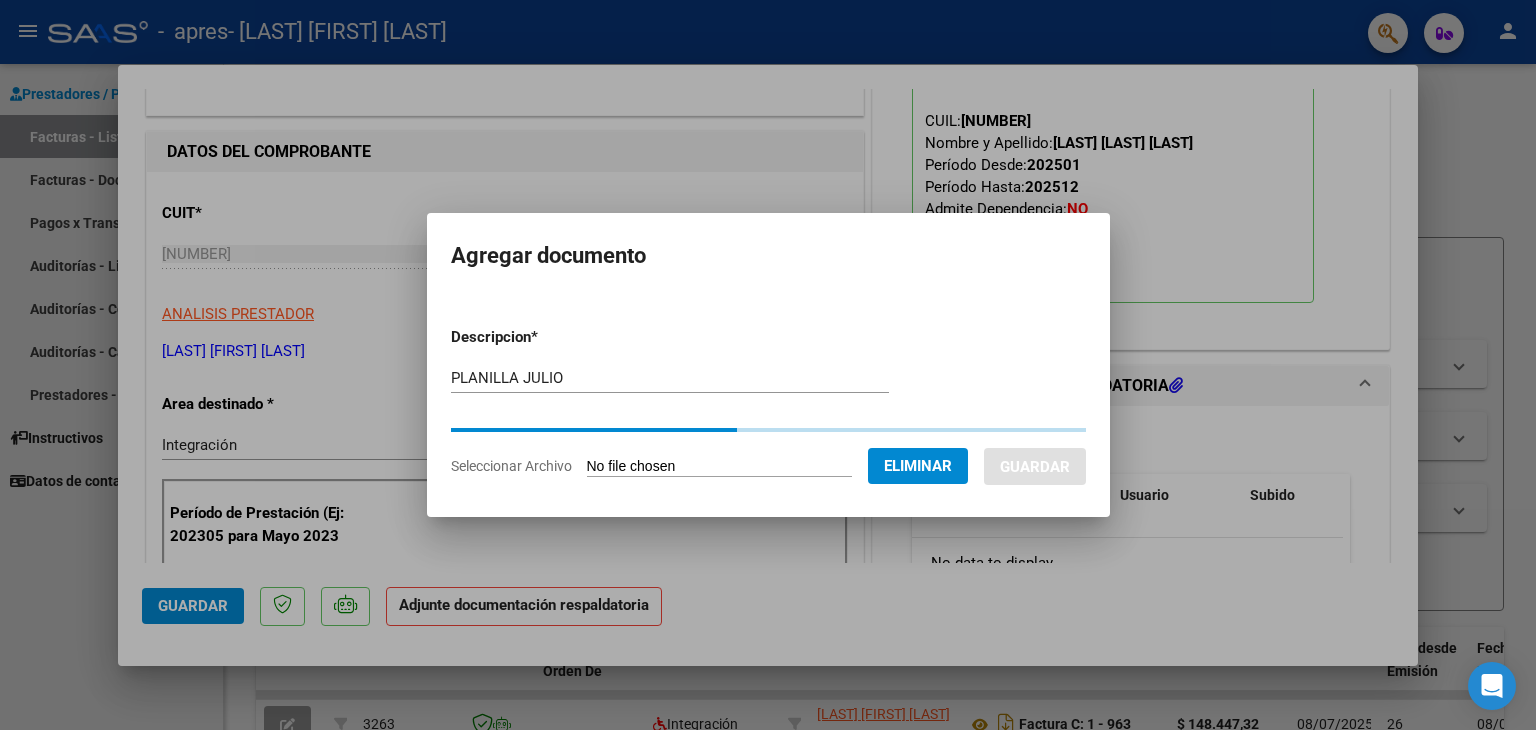 type 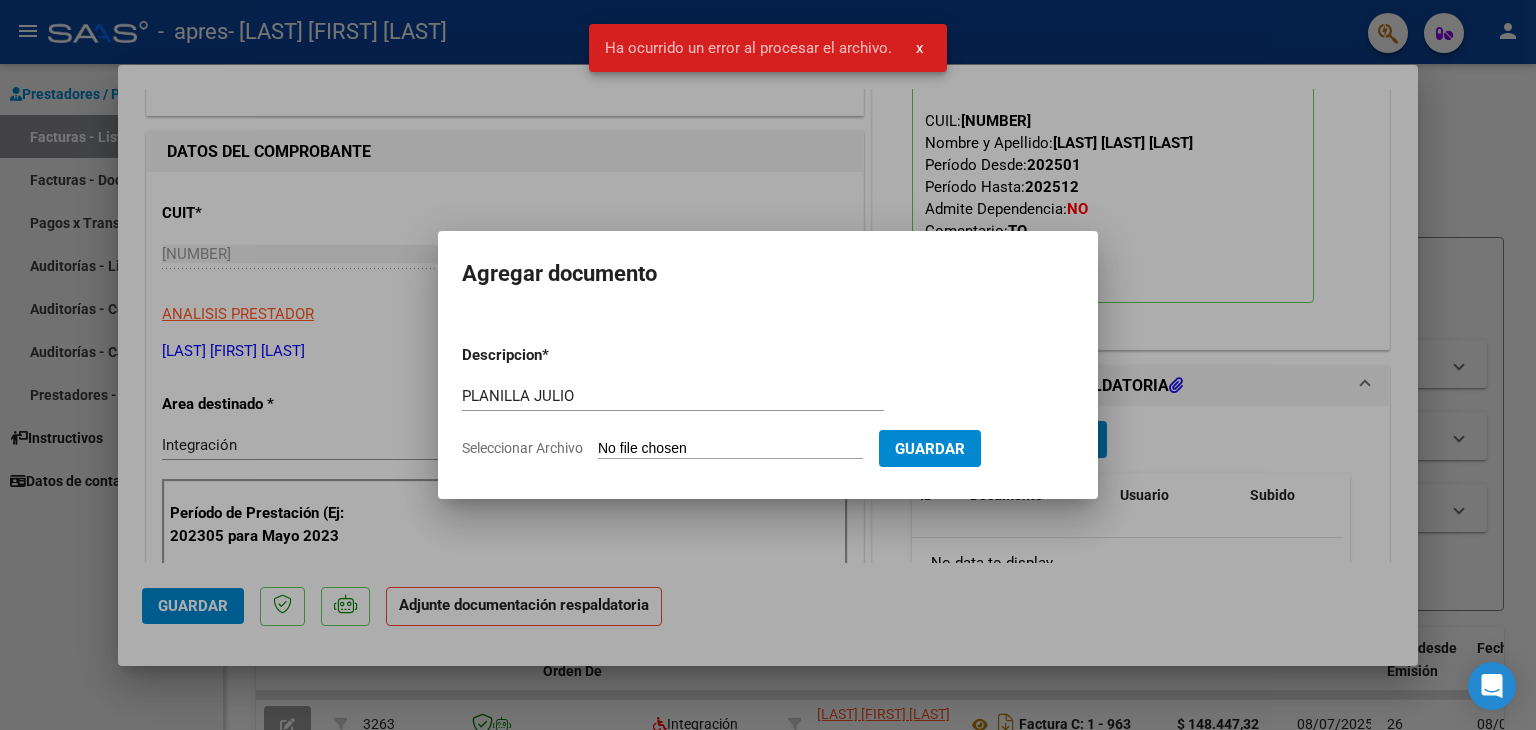 click on "Guardar" at bounding box center (930, 449) 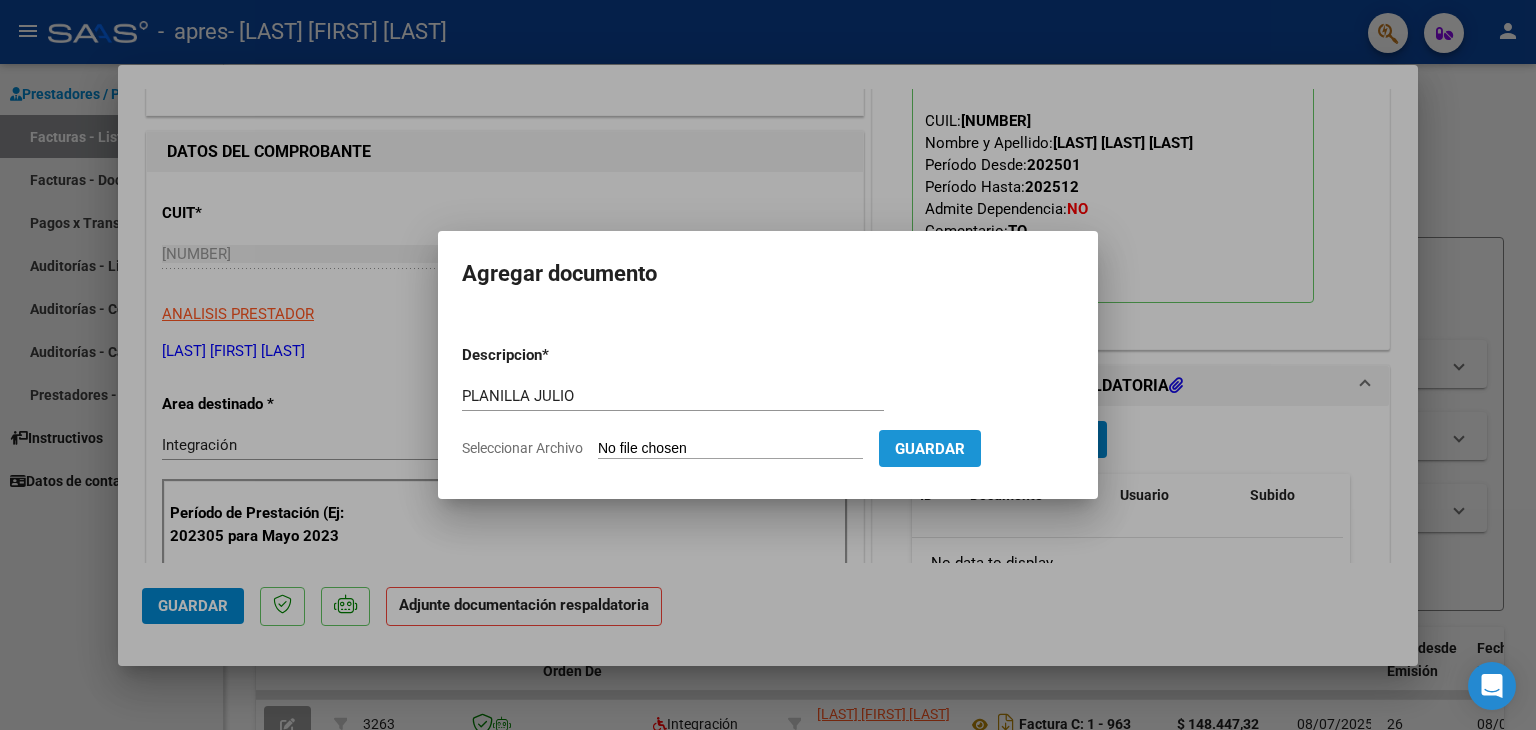 click on "Guardar" at bounding box center [930, 449] 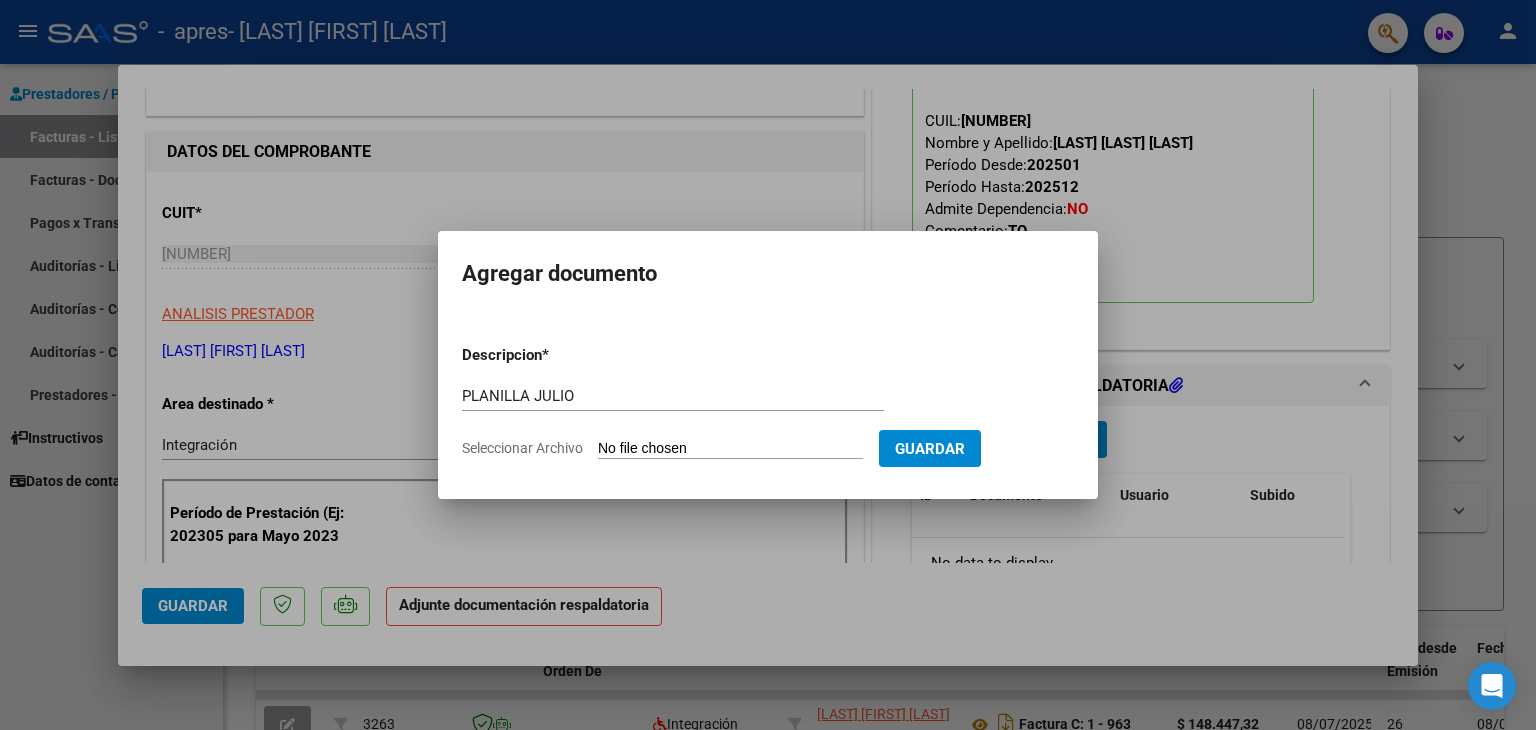 click on "Guardar" at bounding box center (930, 449) 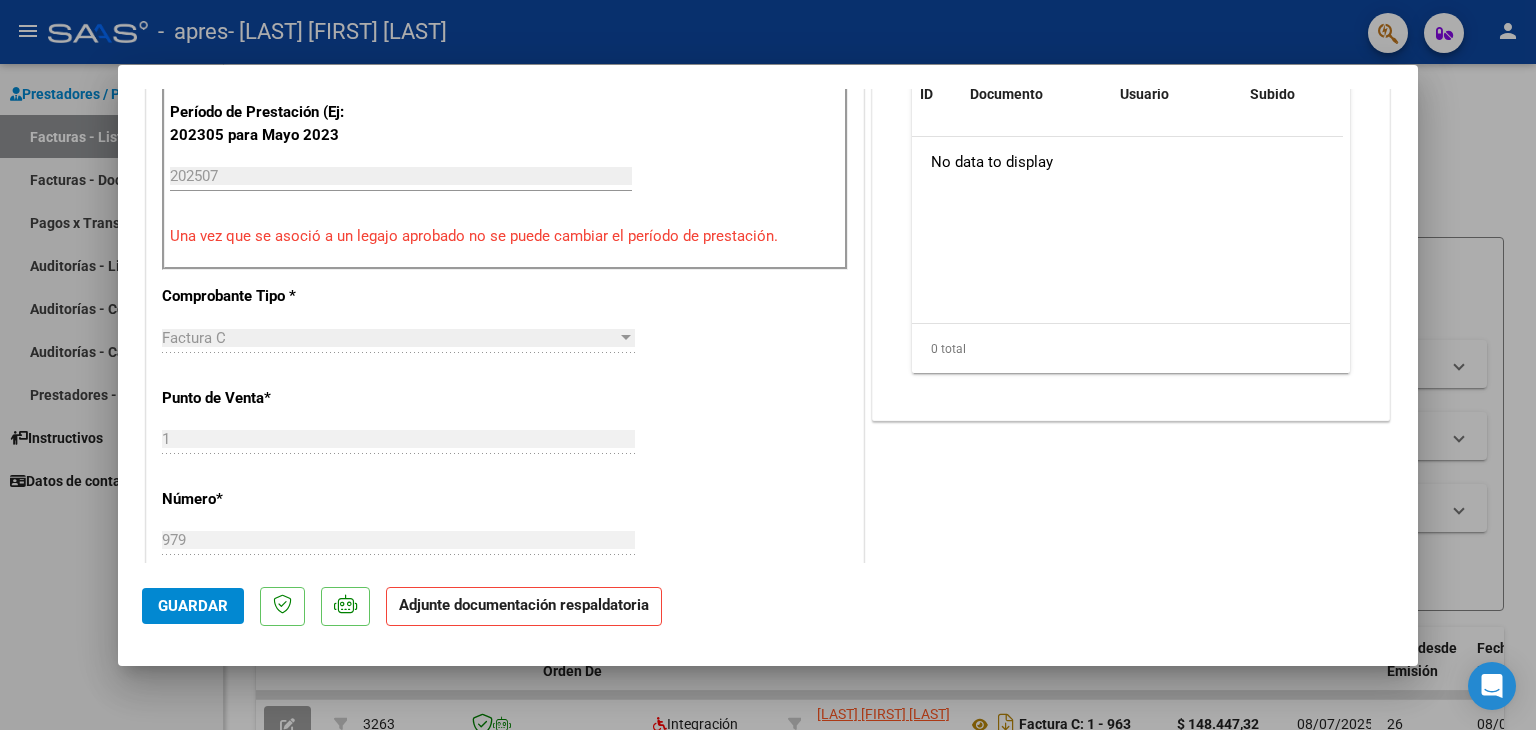 scroll, scrollTop: 440, scrollLeft: 0, axis: vertical 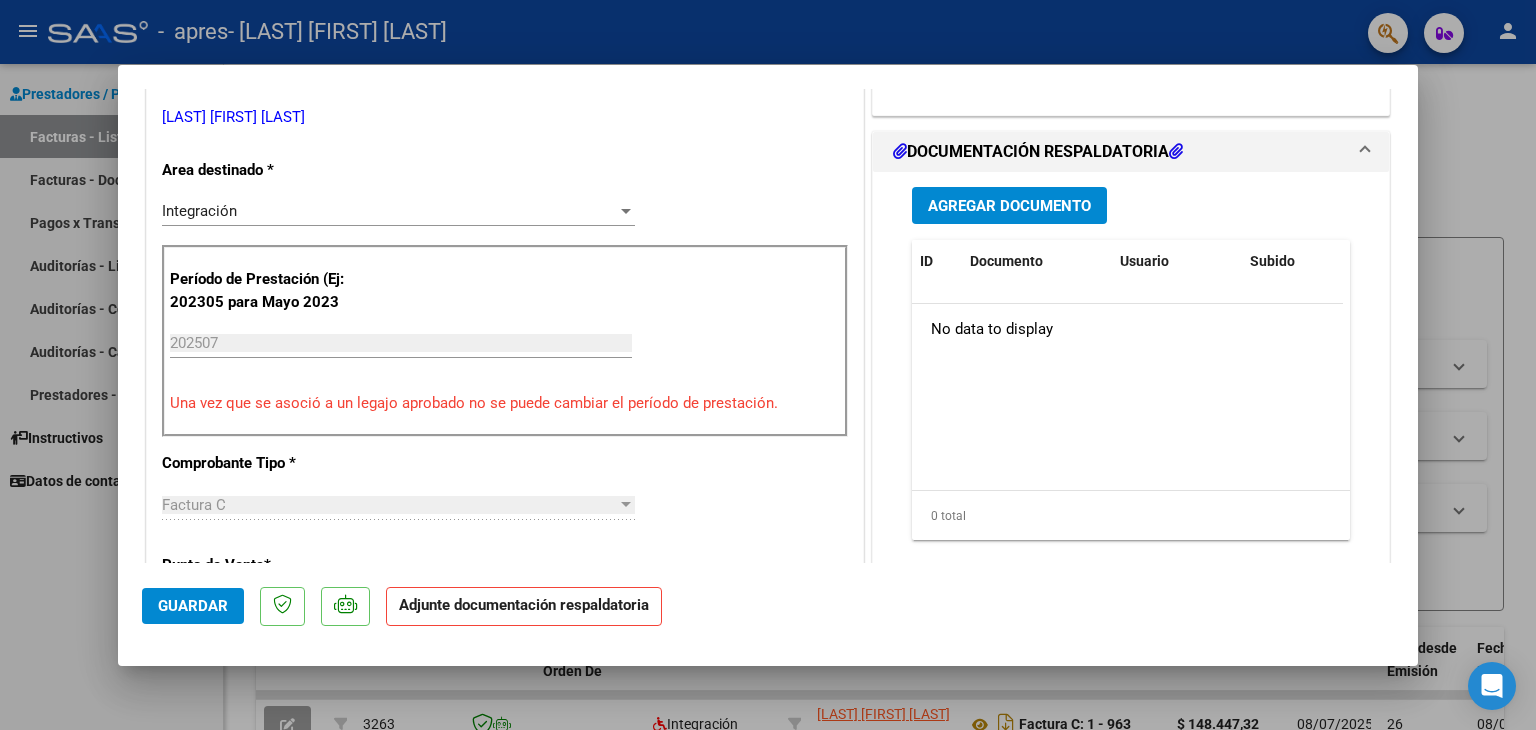 click on "Agregar Documento" at bounding box center [1009, 205] 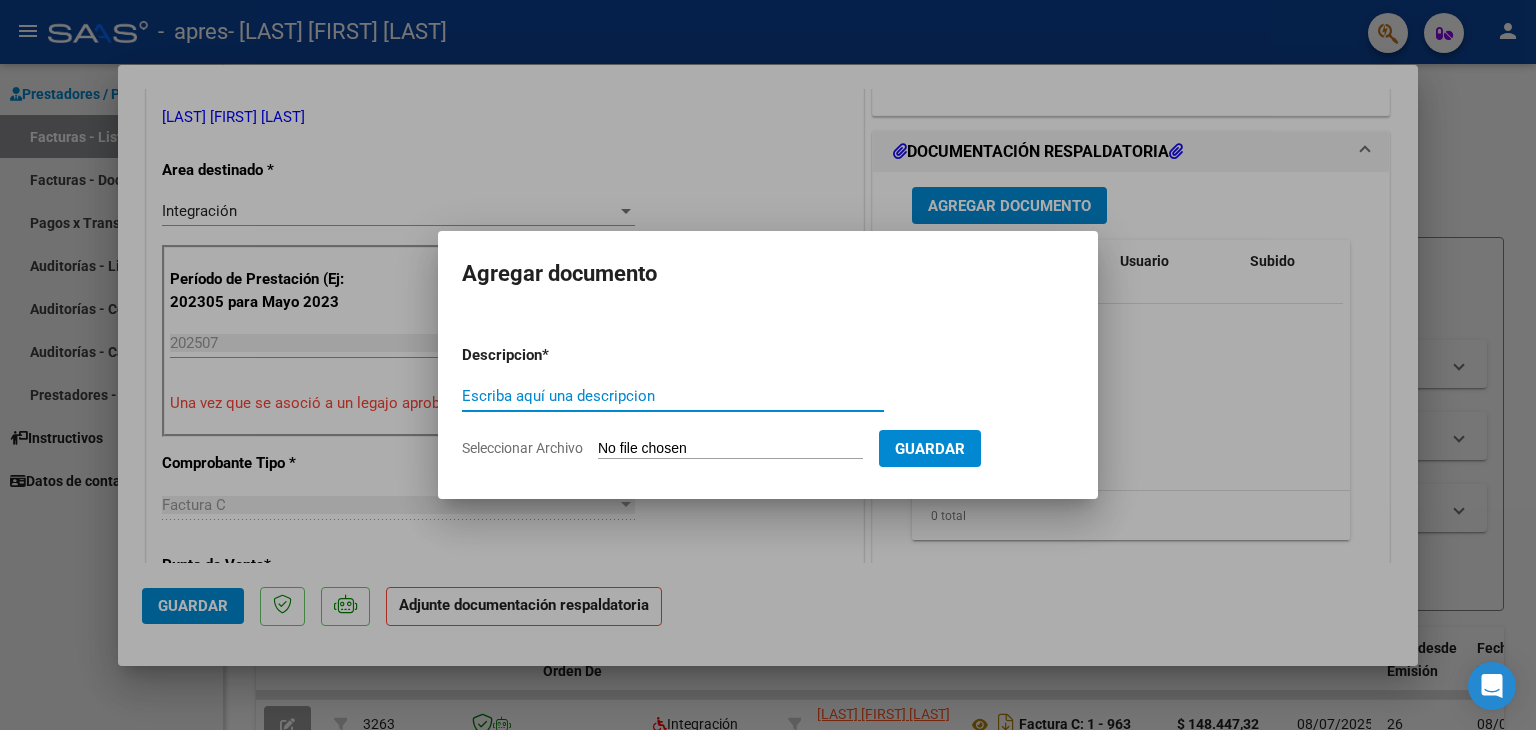 click on "Escriba aquí una descripcion" at bounding box center (673, 396) 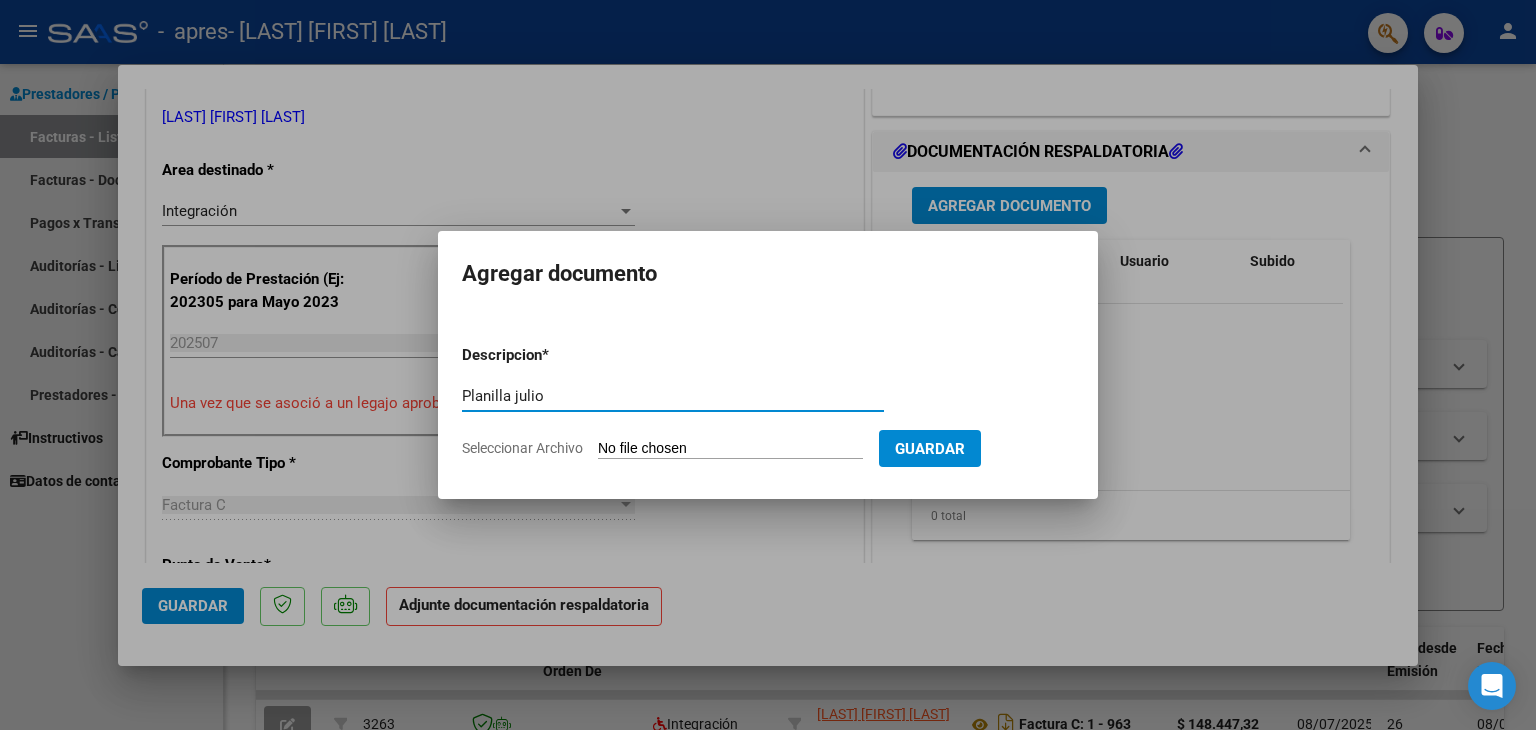 type on "Planilla julio" 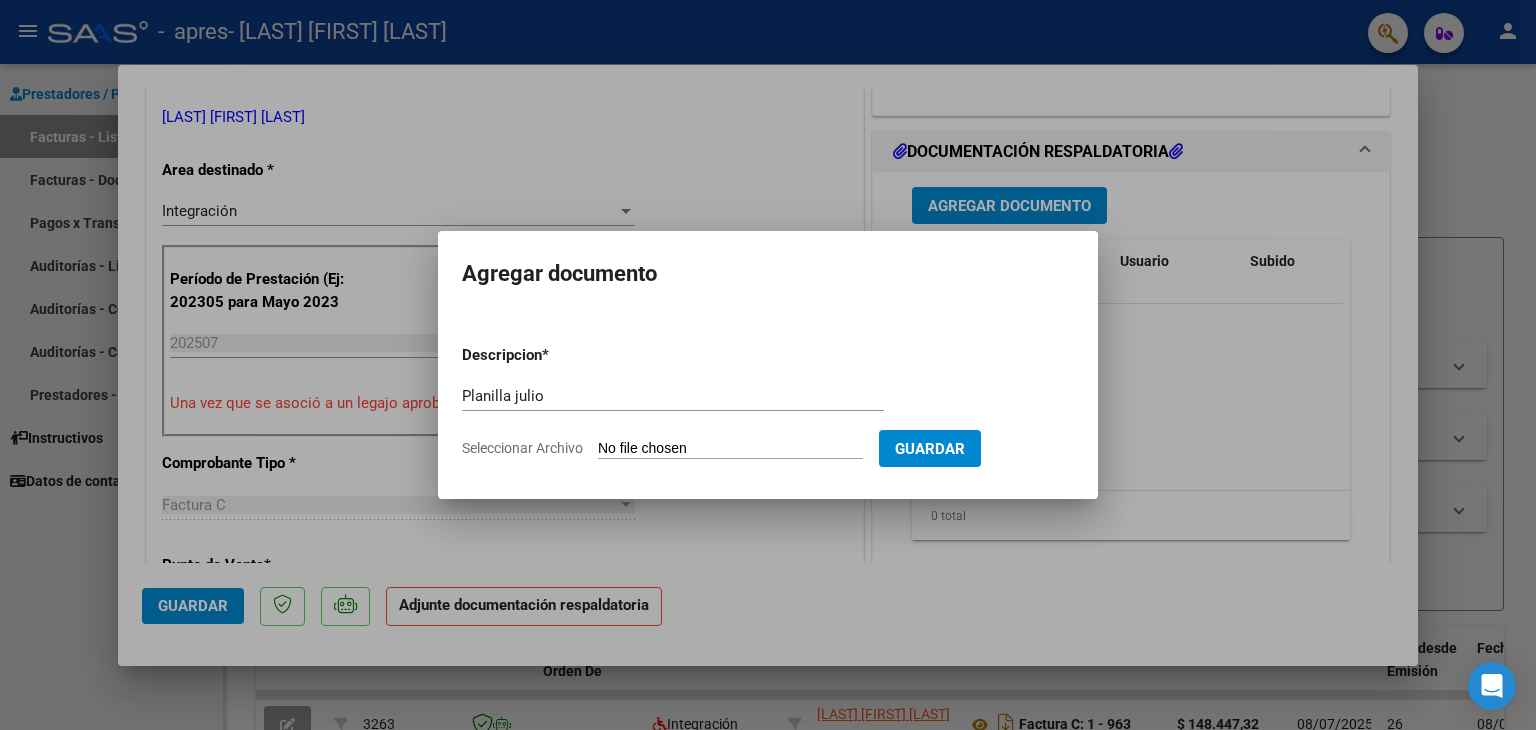 click on "Seleccionar Archivo" 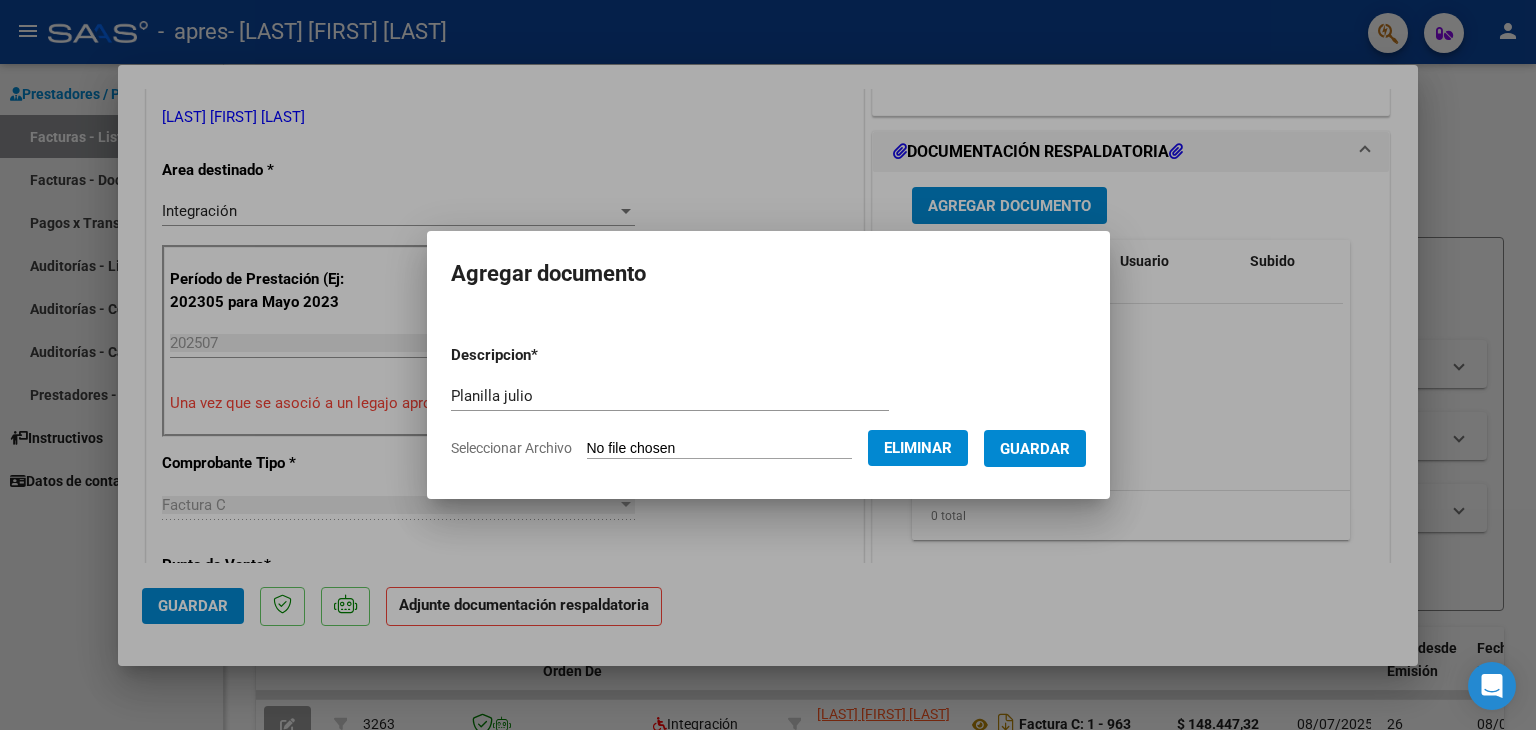 click on "Guardar" at bounding box center [1035, 449] 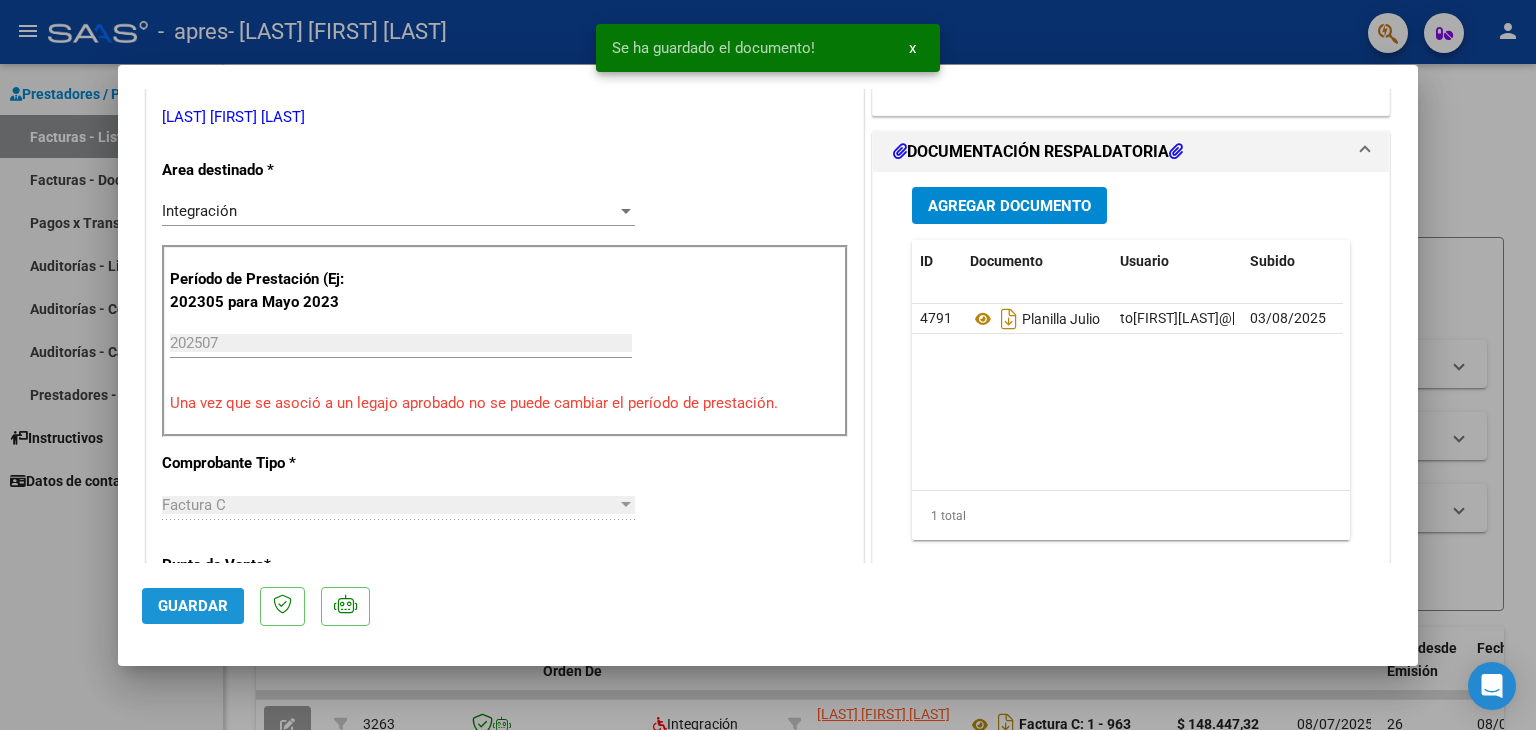 click on "Guardar" 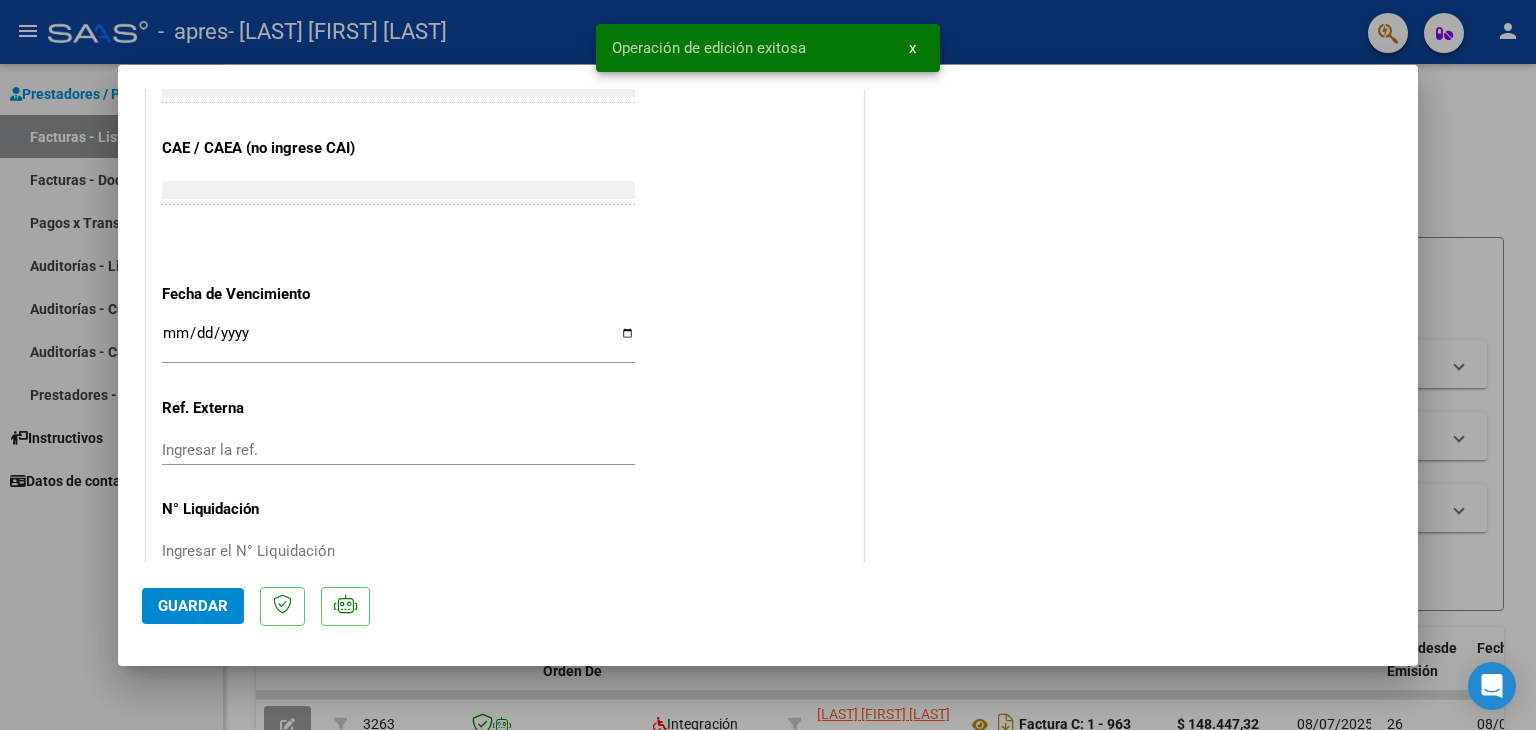 scroll, scrollTop: 1313, scrollLeft: 0, axis: vertical 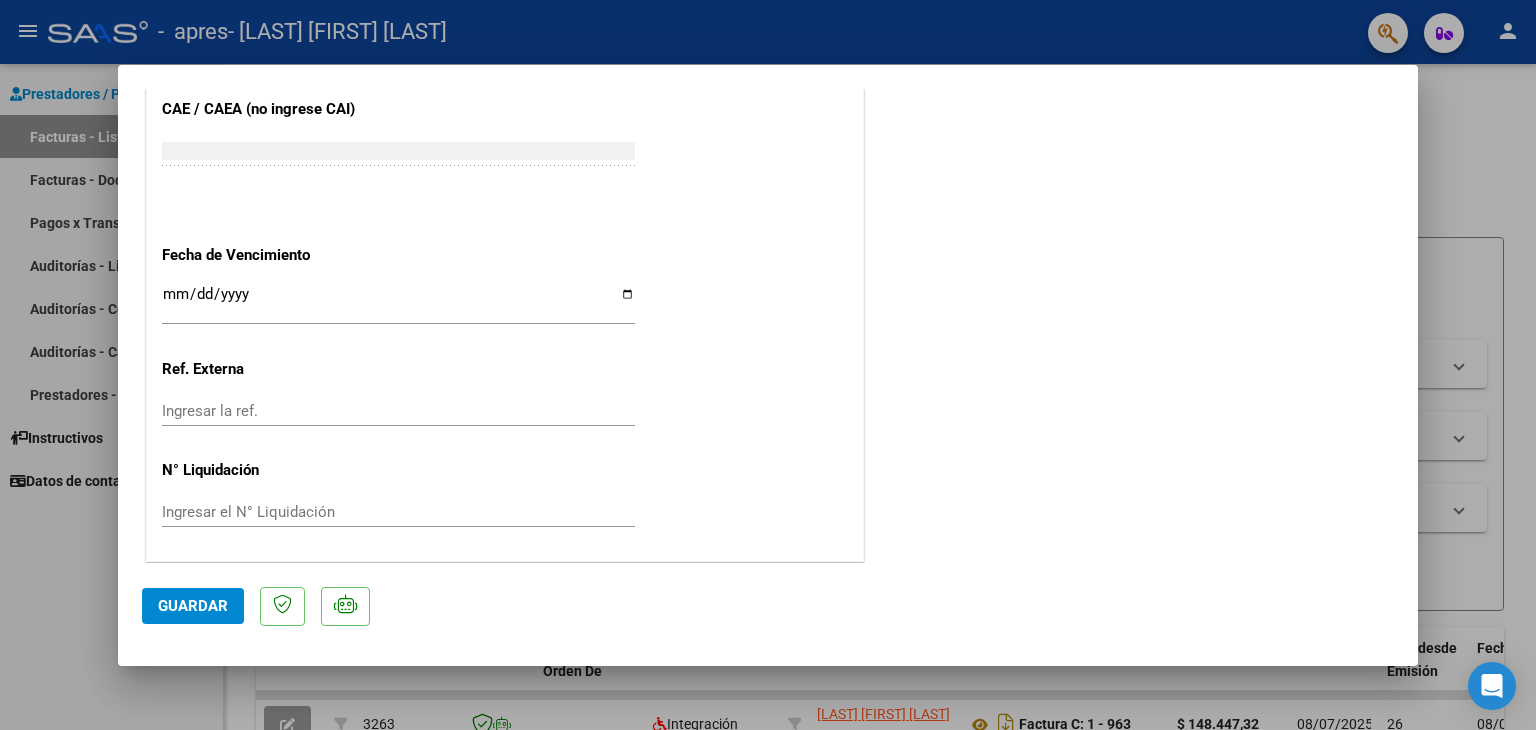 click at bounding box center (768, 365) 